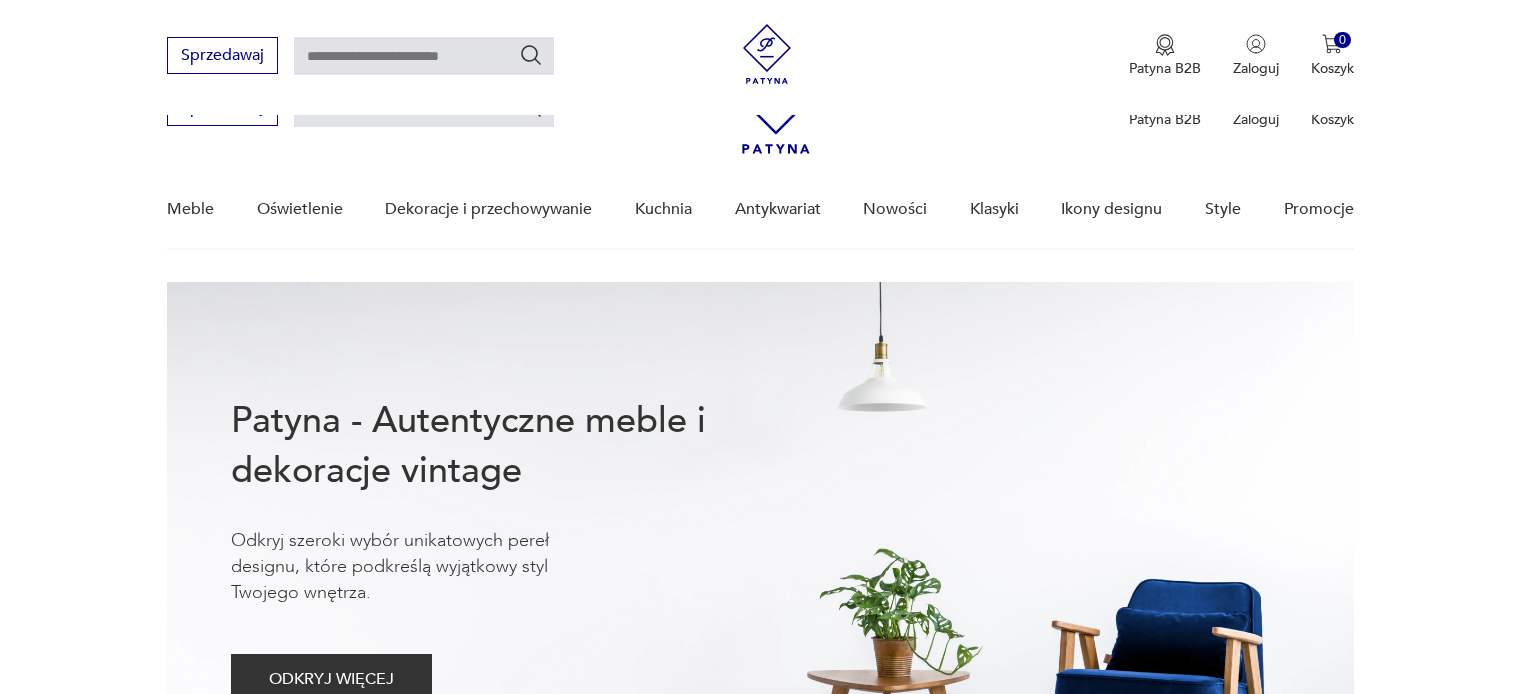 scroll, scrollTop: 400, scrollLeft: 0, axis: vertical 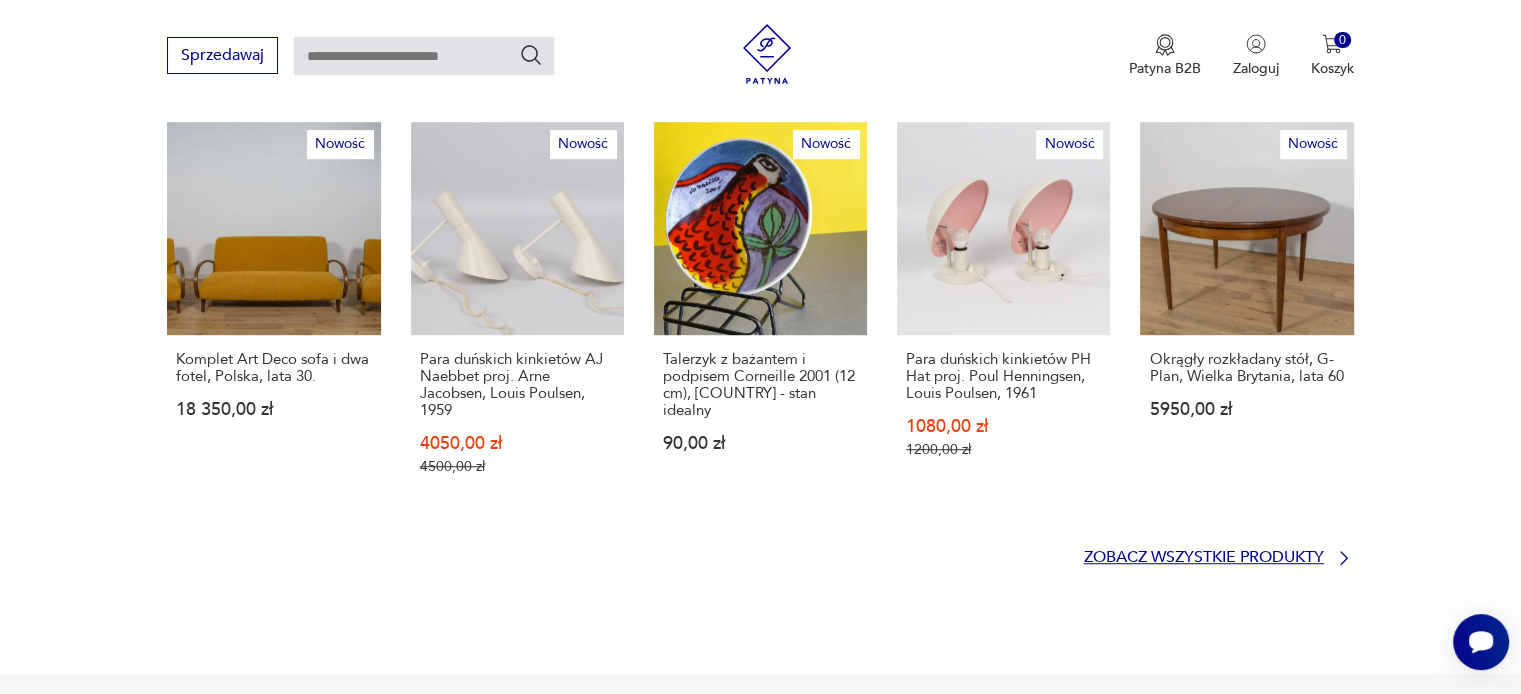 click on "Zobacz wszystkie produkty" at bounding box center (1204, 557) 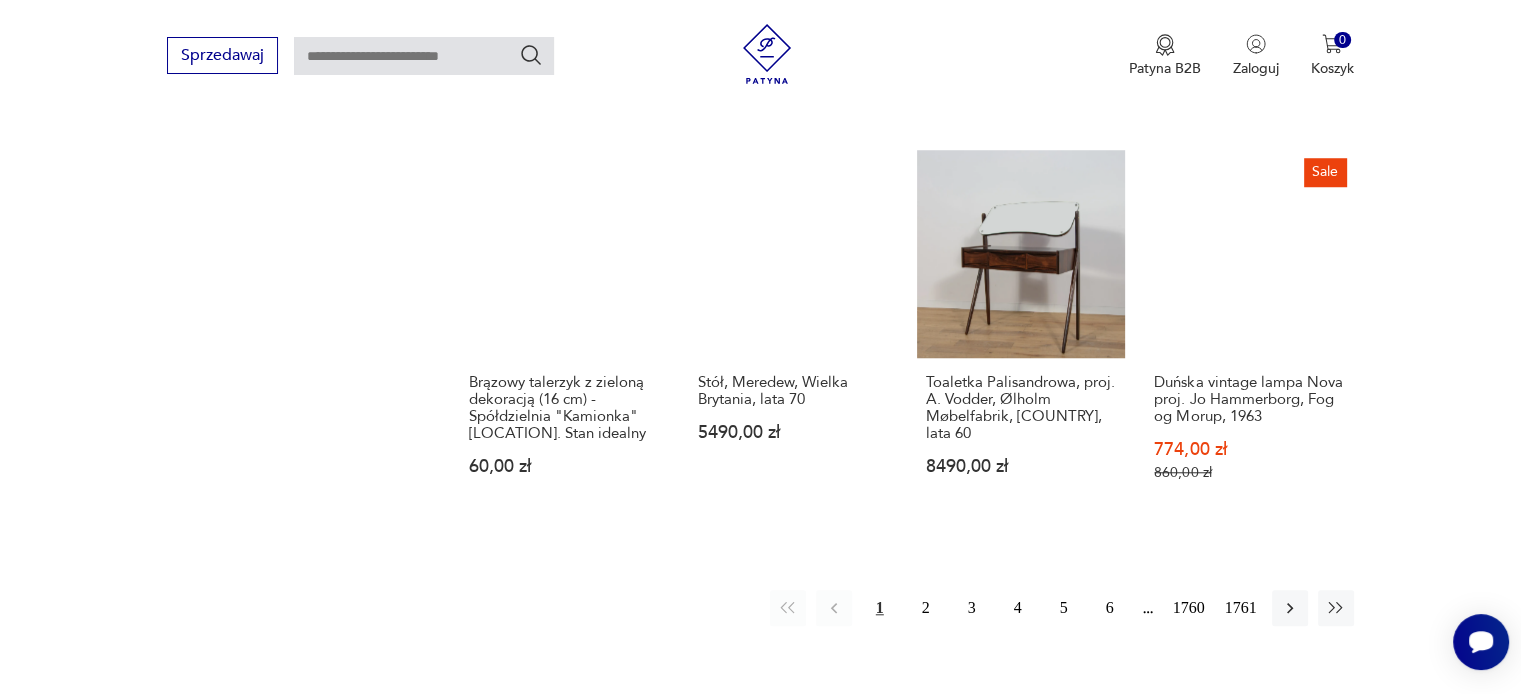scroll, scrollTop: 1689, scrollLeft: 0, axis: vertical 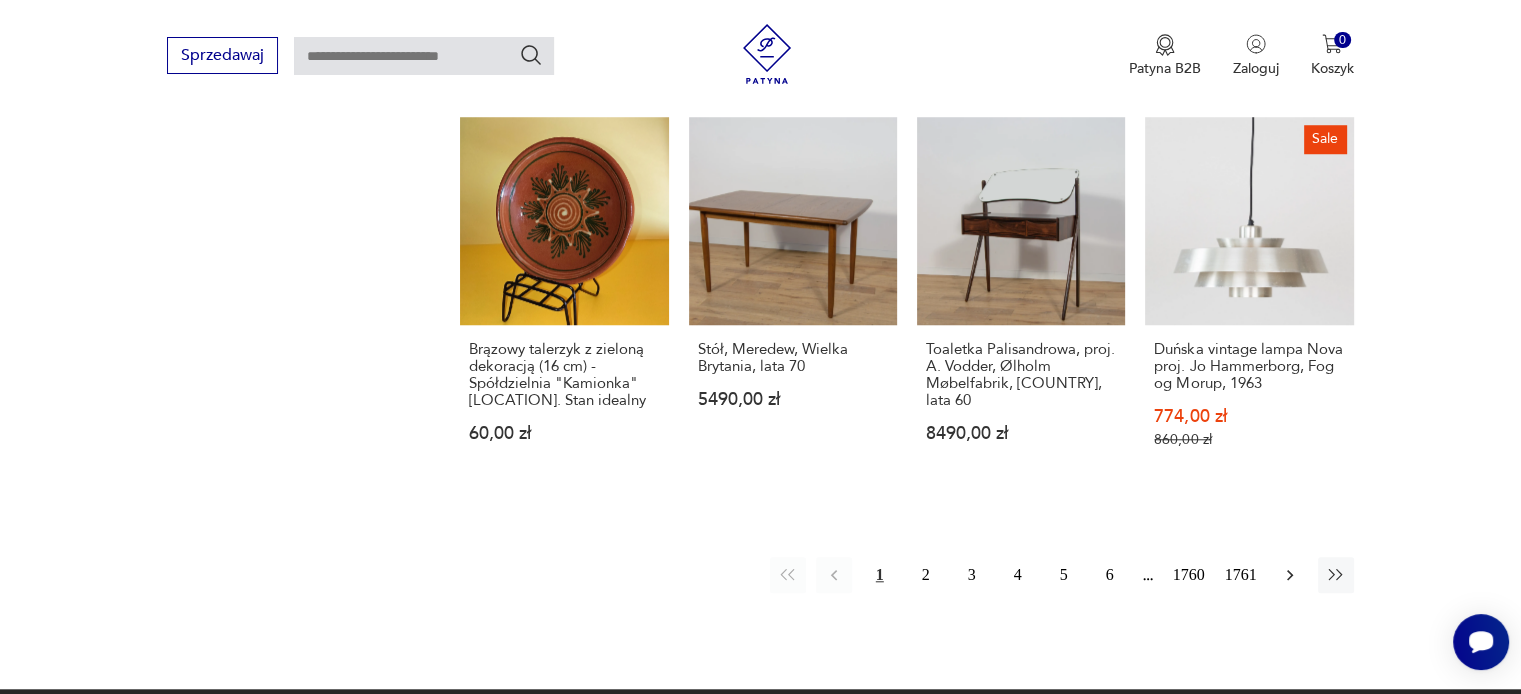 click at bounding box center (1290, 575) 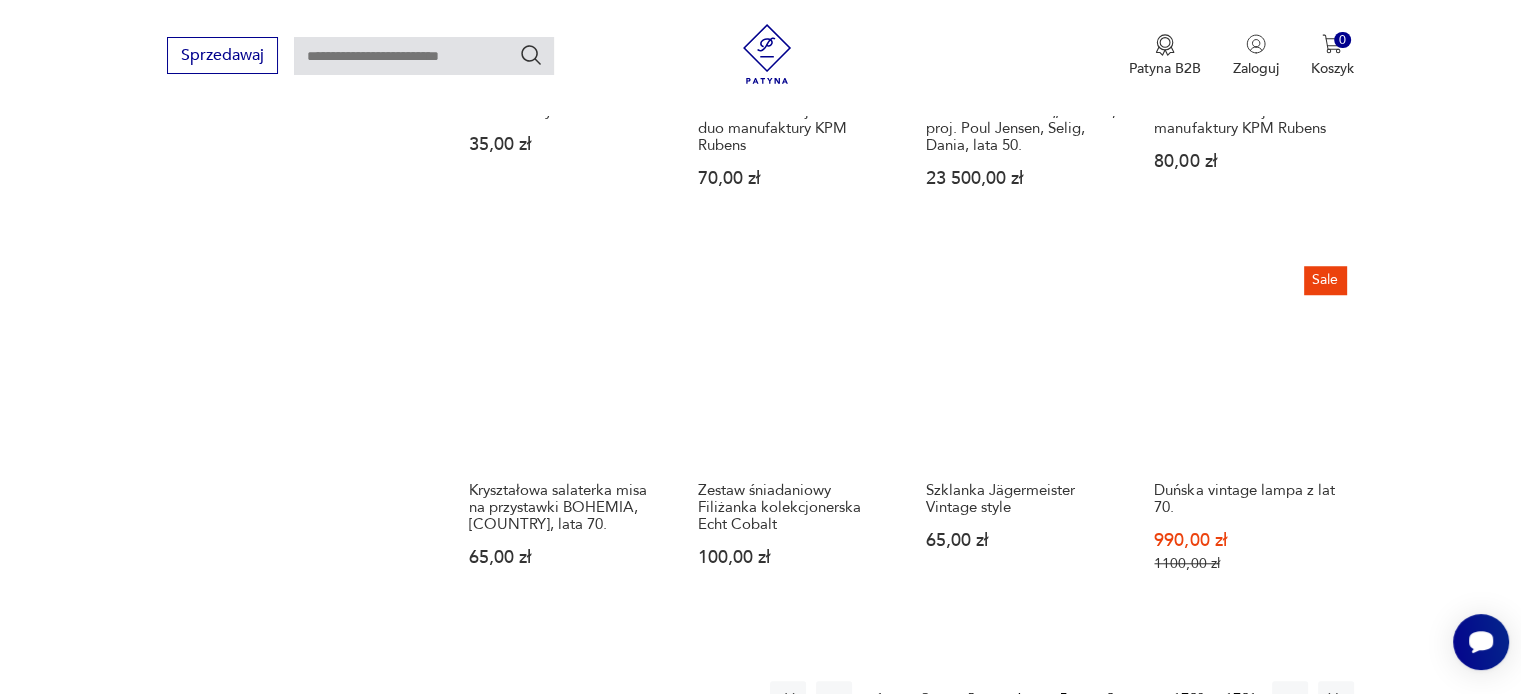 scroll, scrollTop: 1658, scrollLeft: 0, axis: vertical 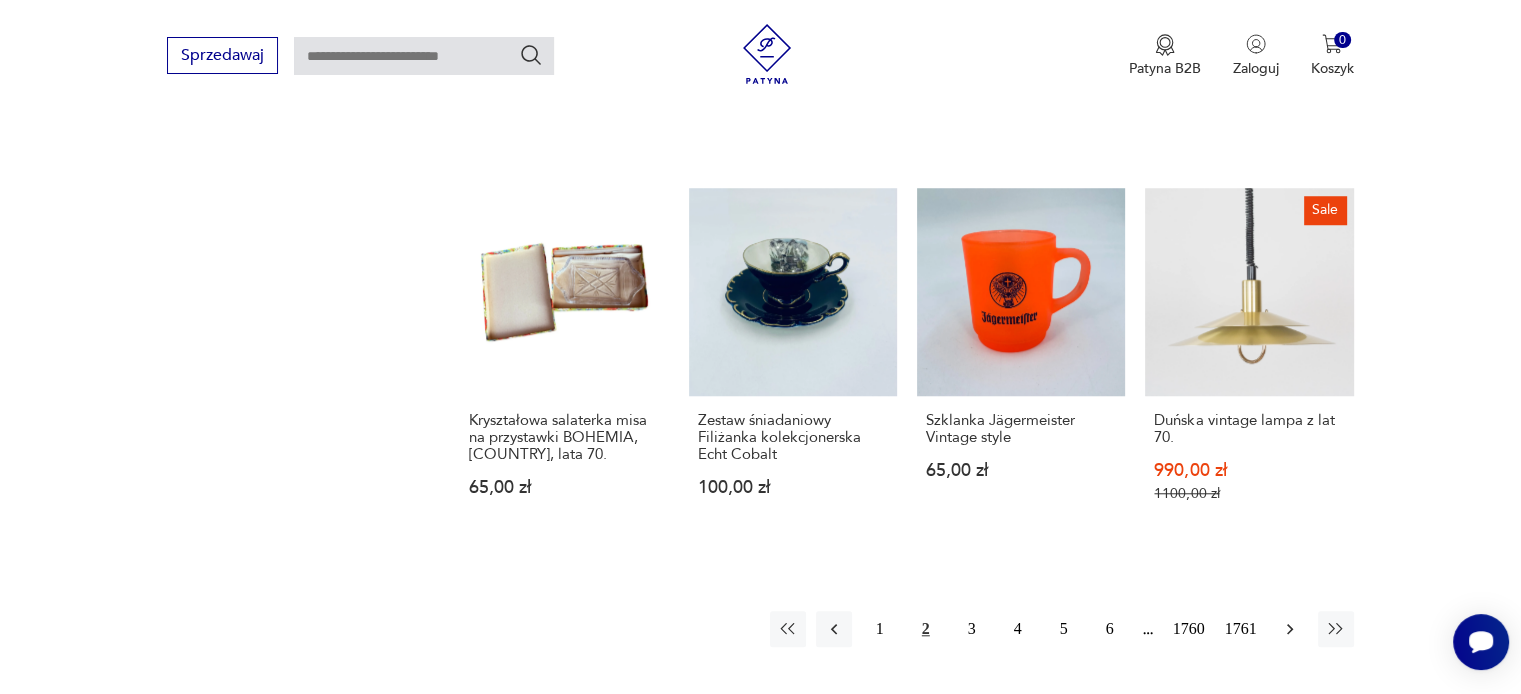 click at bounding box center [1290, 629] 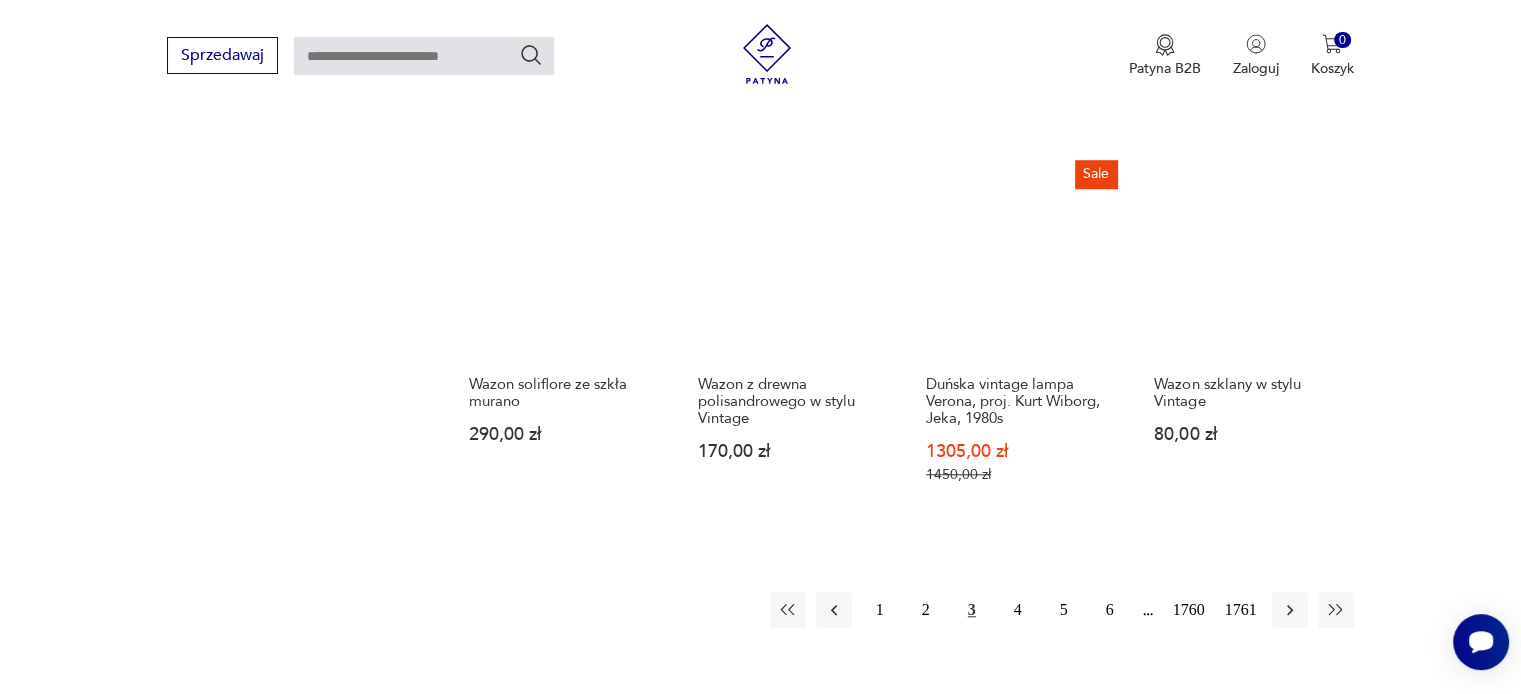 scroll, scrollTop: 1758, scrollLeft: 0, axis: vertical 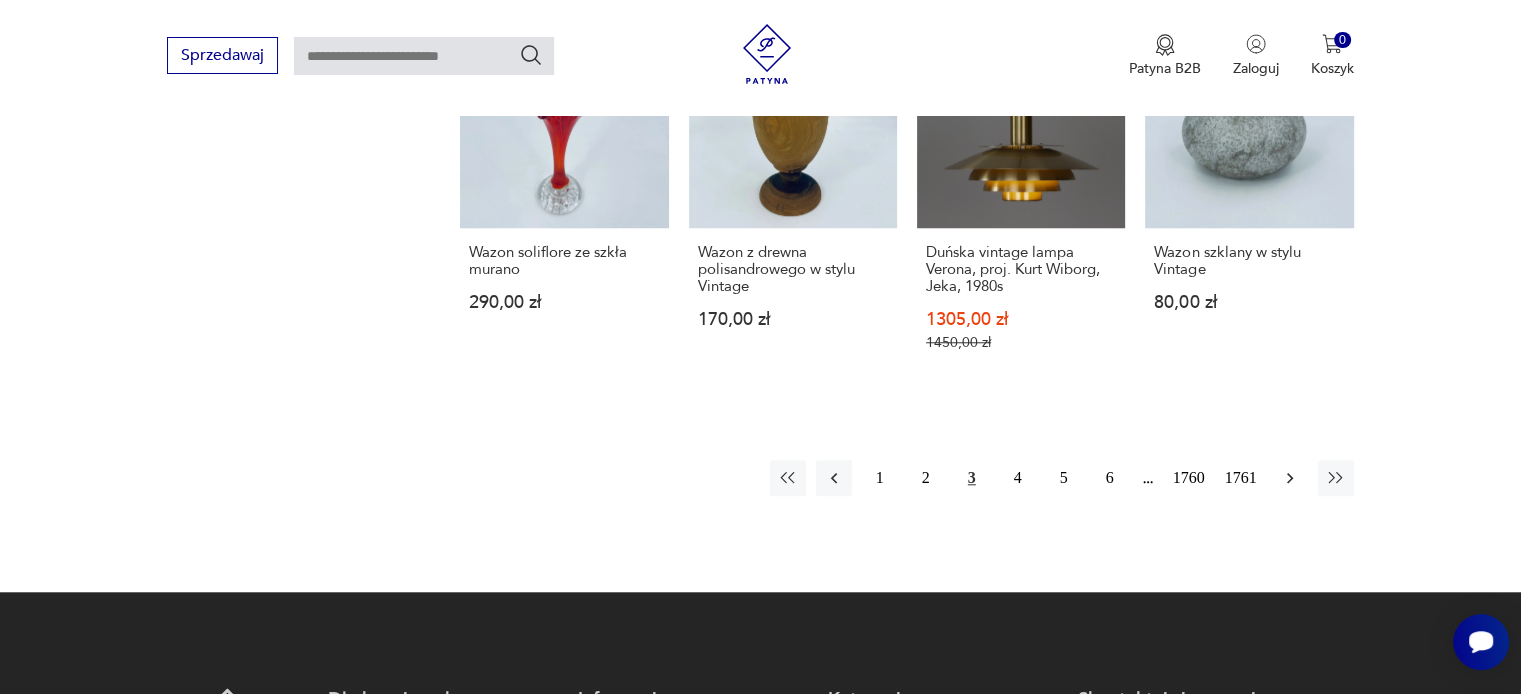 click at bounding box center [1290, 478] 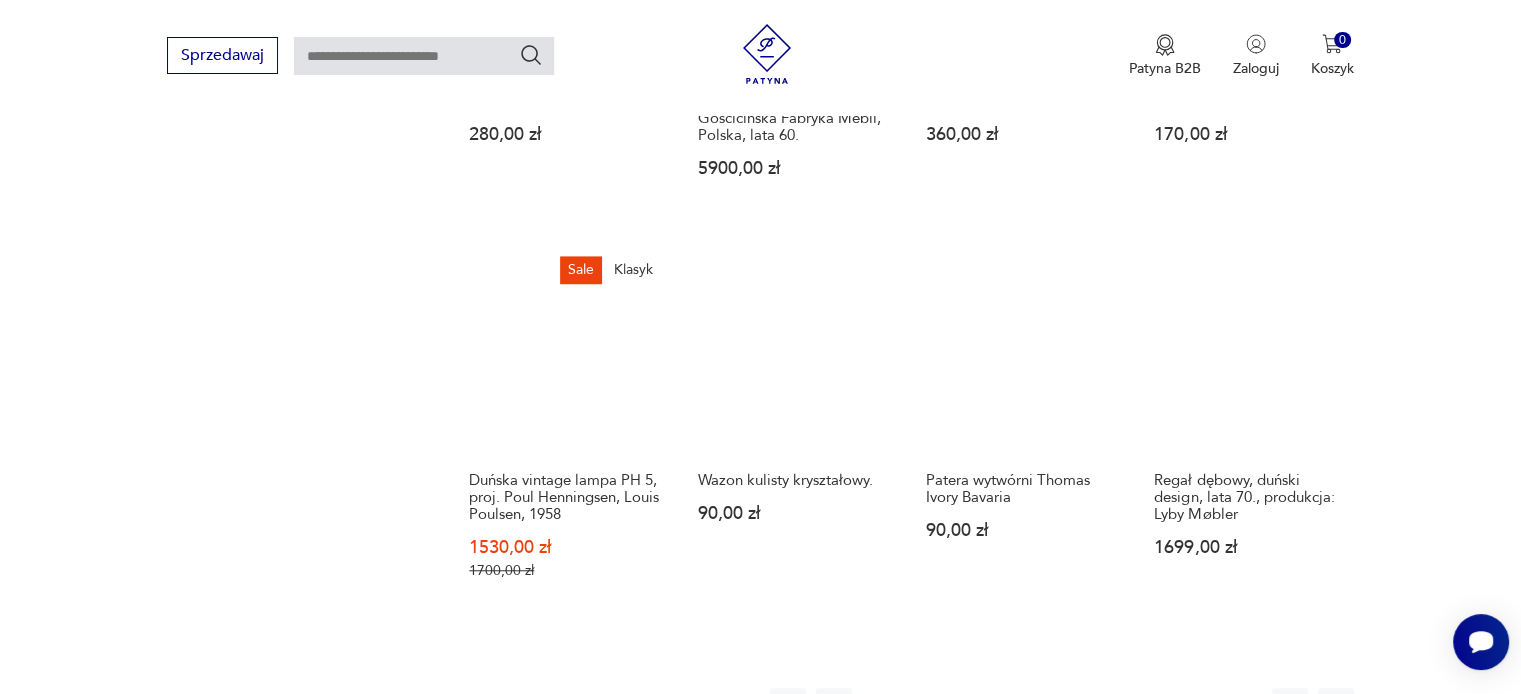 scroll, scrollTop: 1658, scrollLeft: 0, axis: vertical 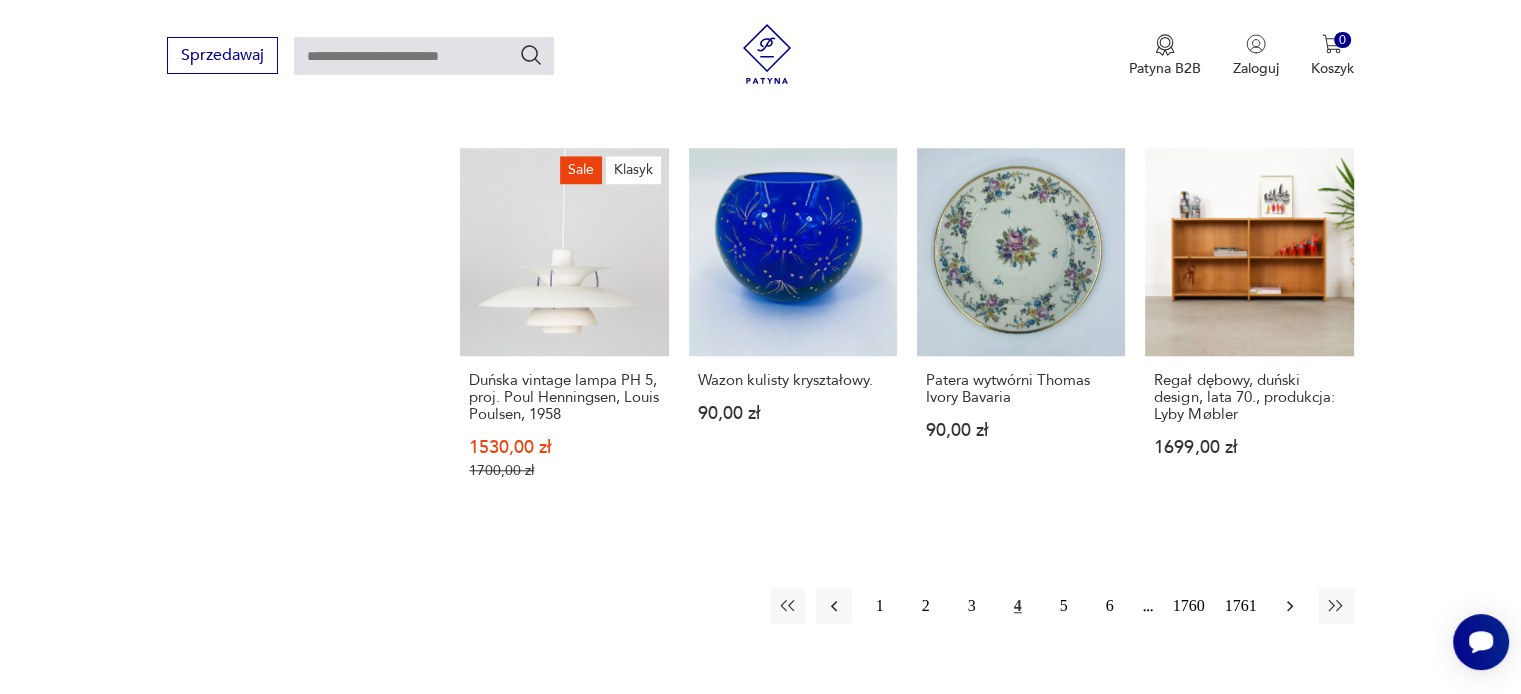 click at bounding box center (1290, 606) 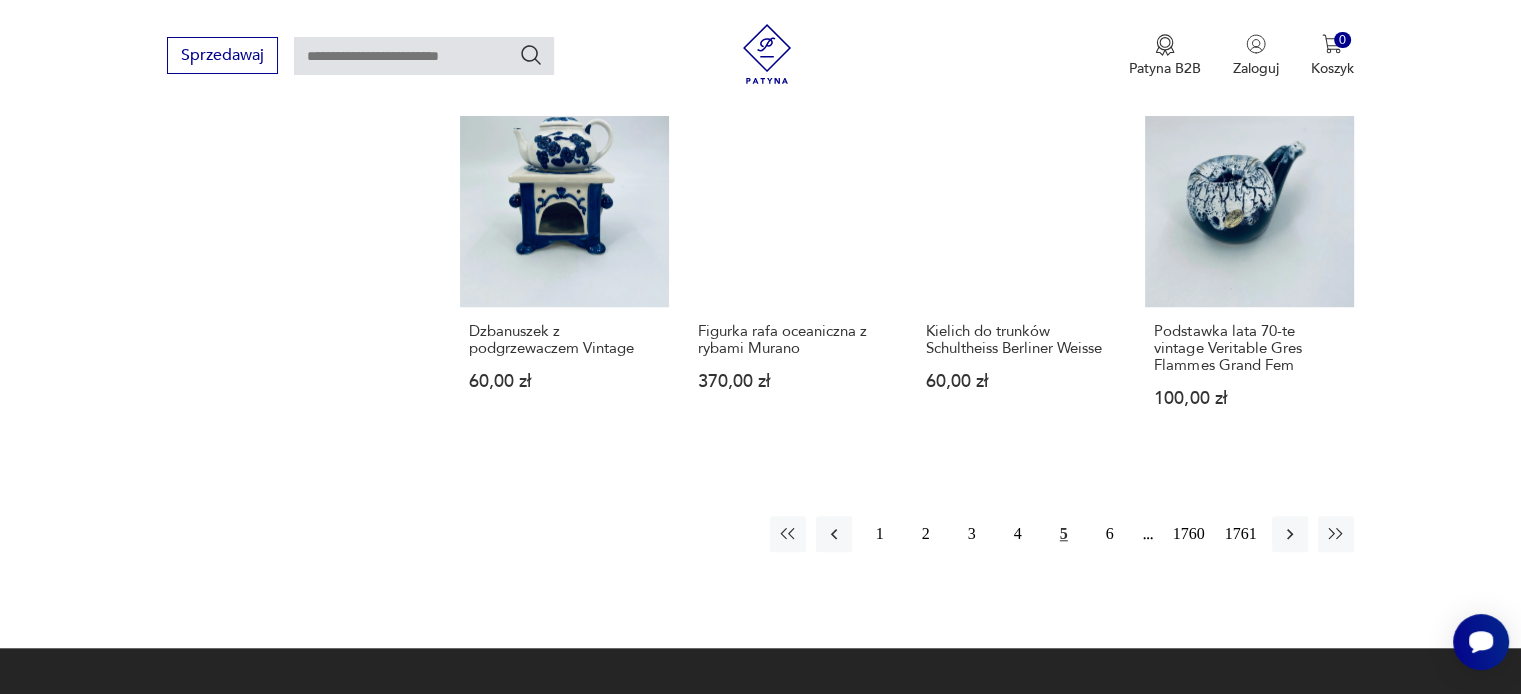 scroll, scrollTop: 1758, scrollLeft: 0, axis: vertical 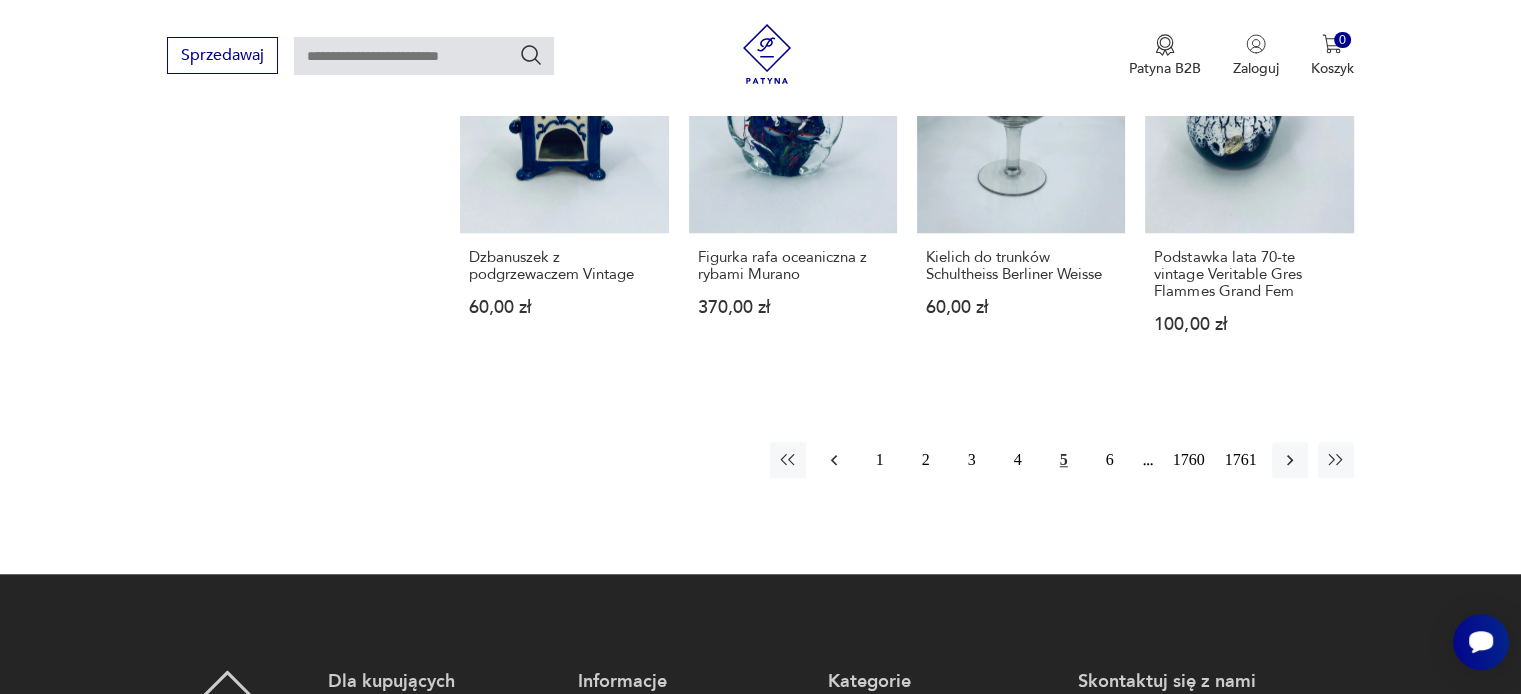 click at bounding box center (834, 460) 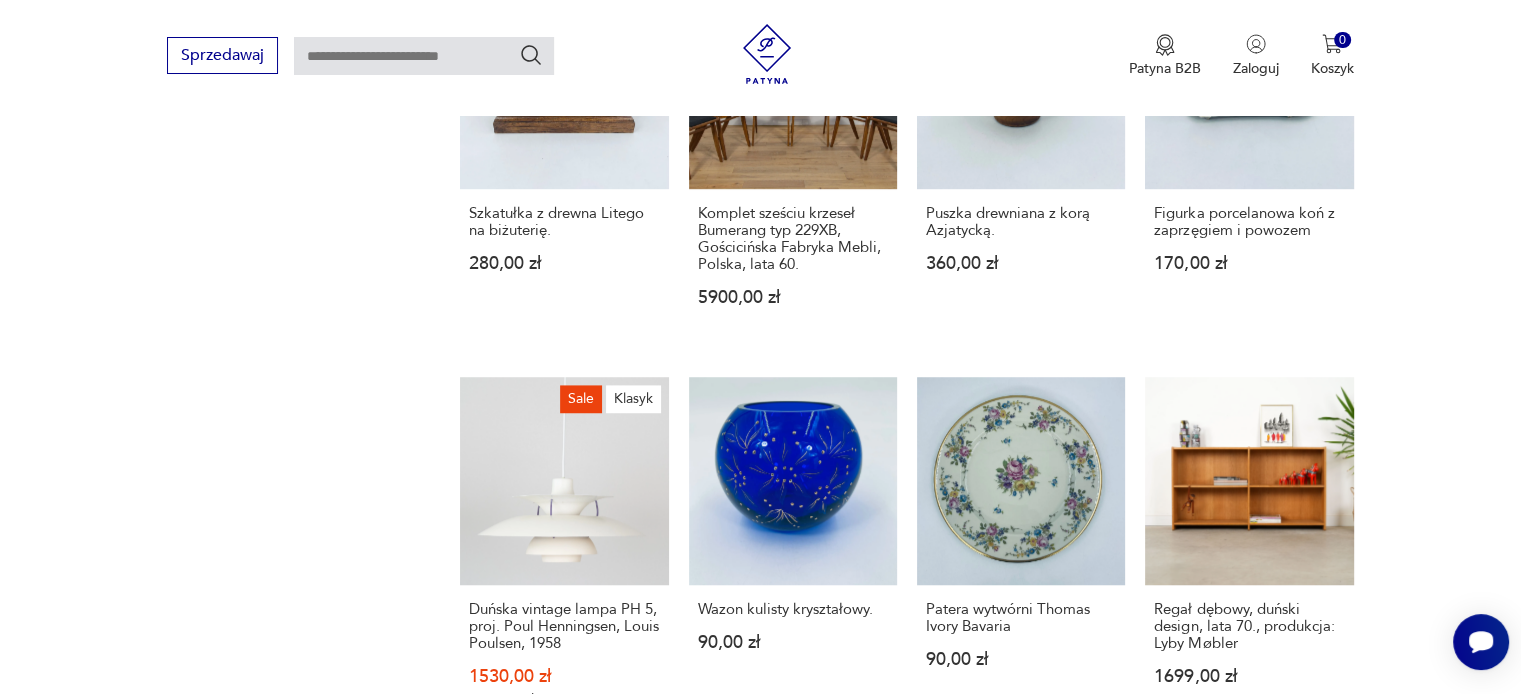 scroll, scrollTop: 1658, scrollLeft: 0, axis: vertical 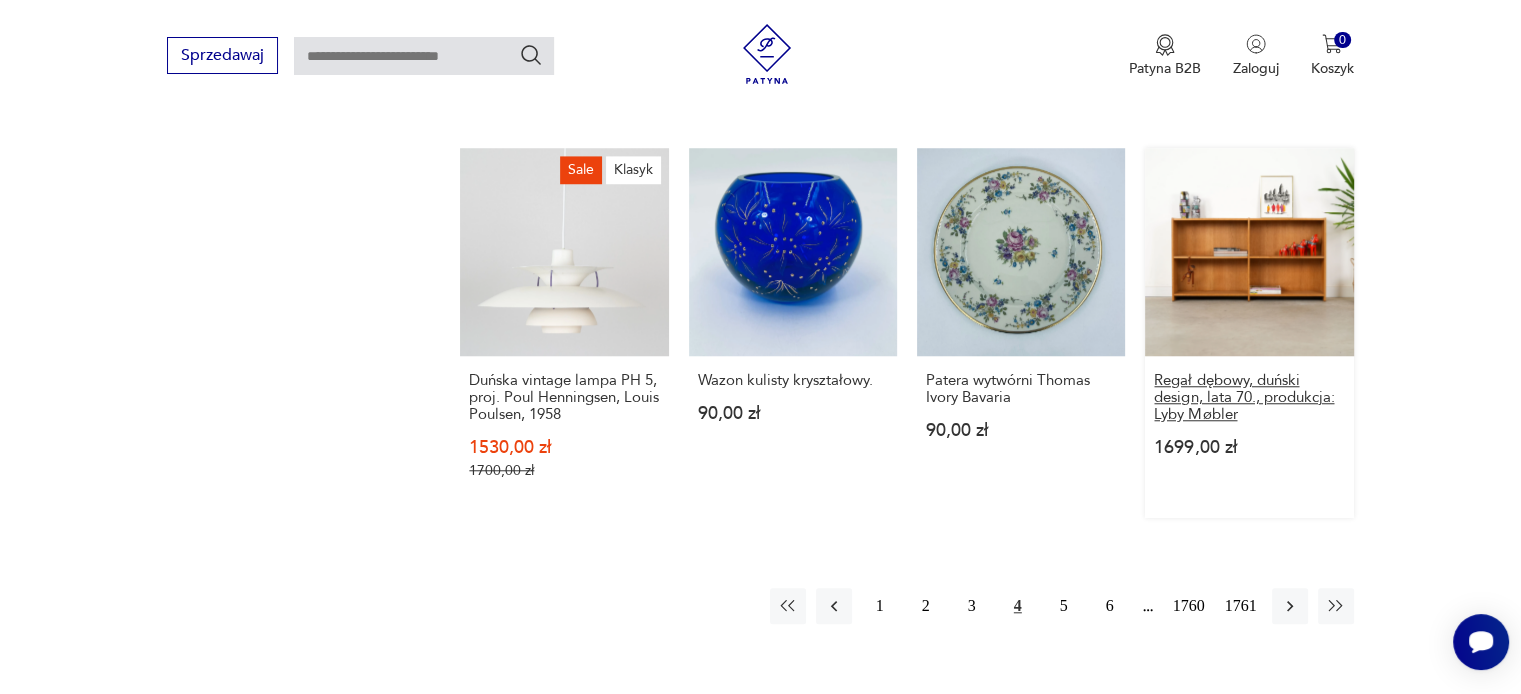 click on "Regał dębowy, duński design, lata 70., produkcja: Lyby Møbler" at bounding box center (1249, 397) 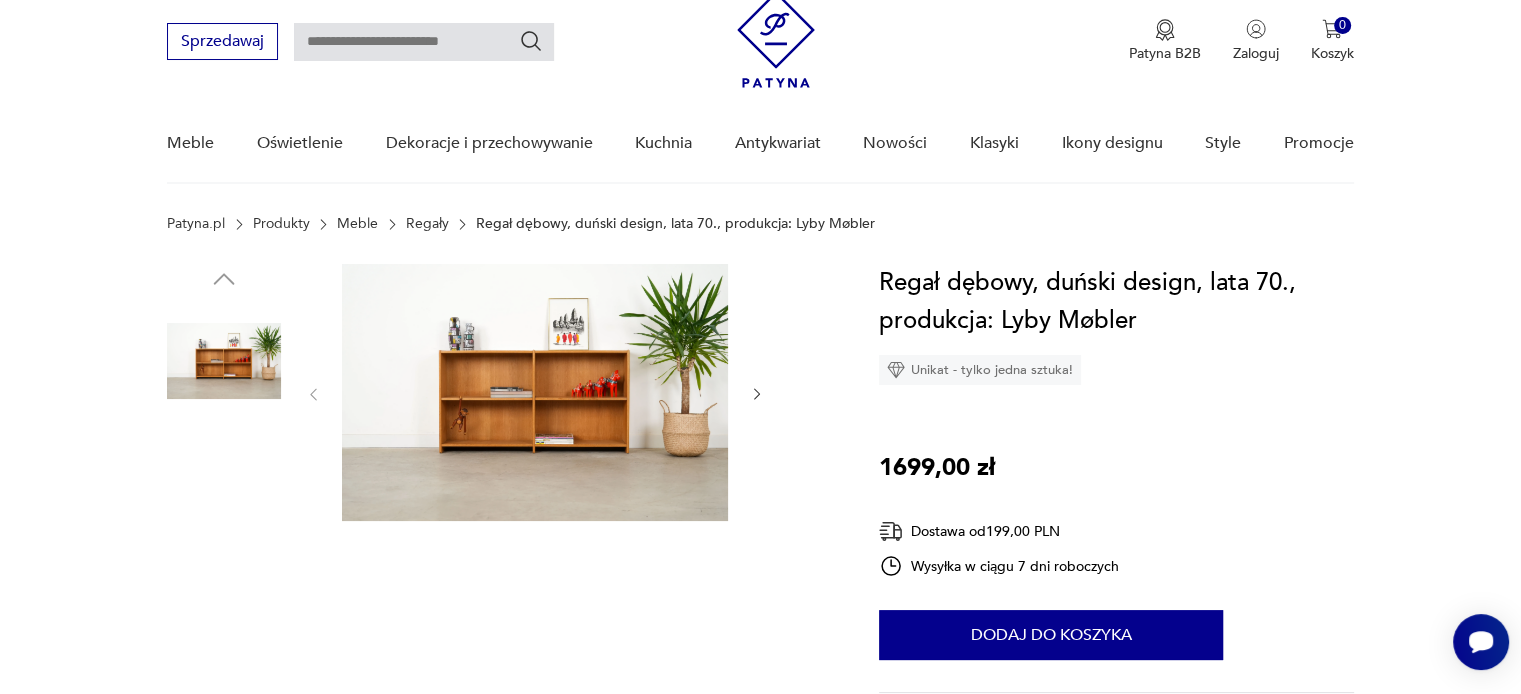 scroll, scrollTop: 100, scrollLeft: 0, axis: vertical 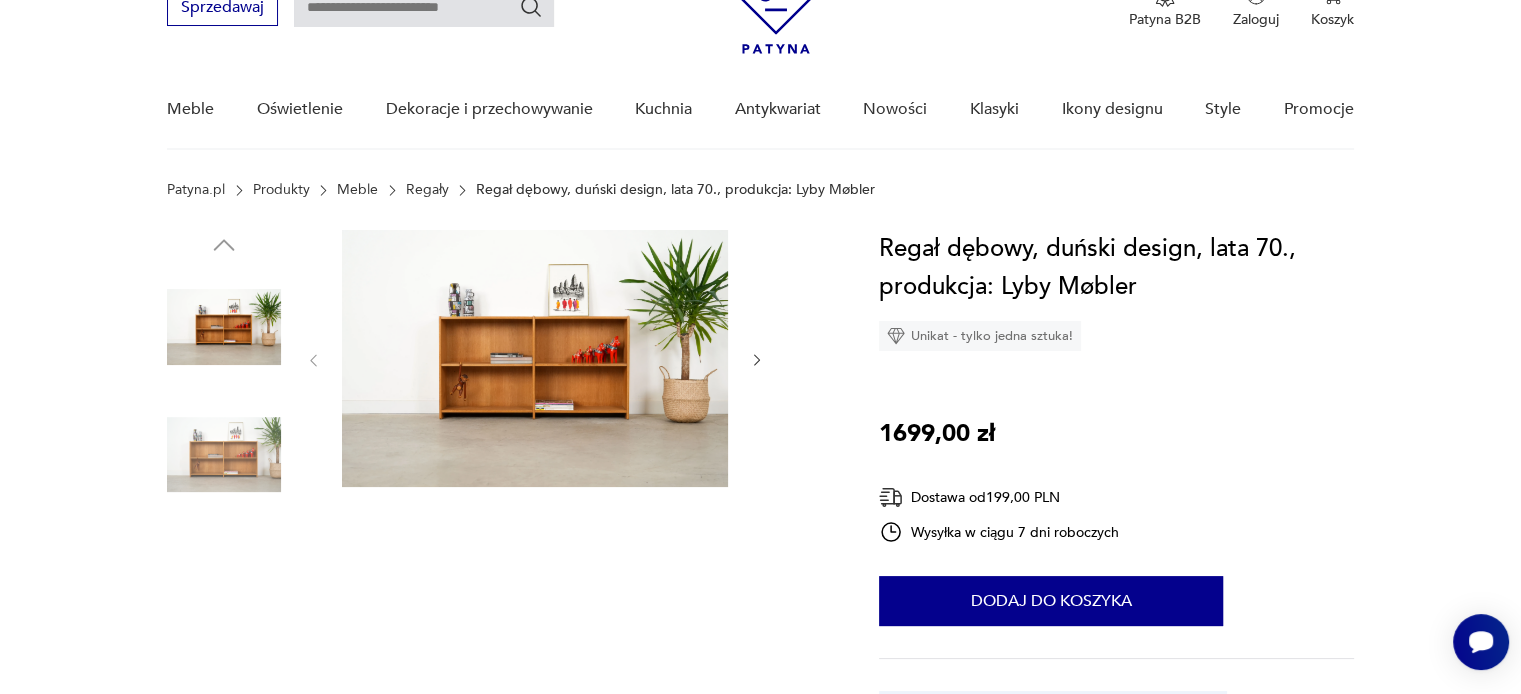 click at bounding box center (535, 358) 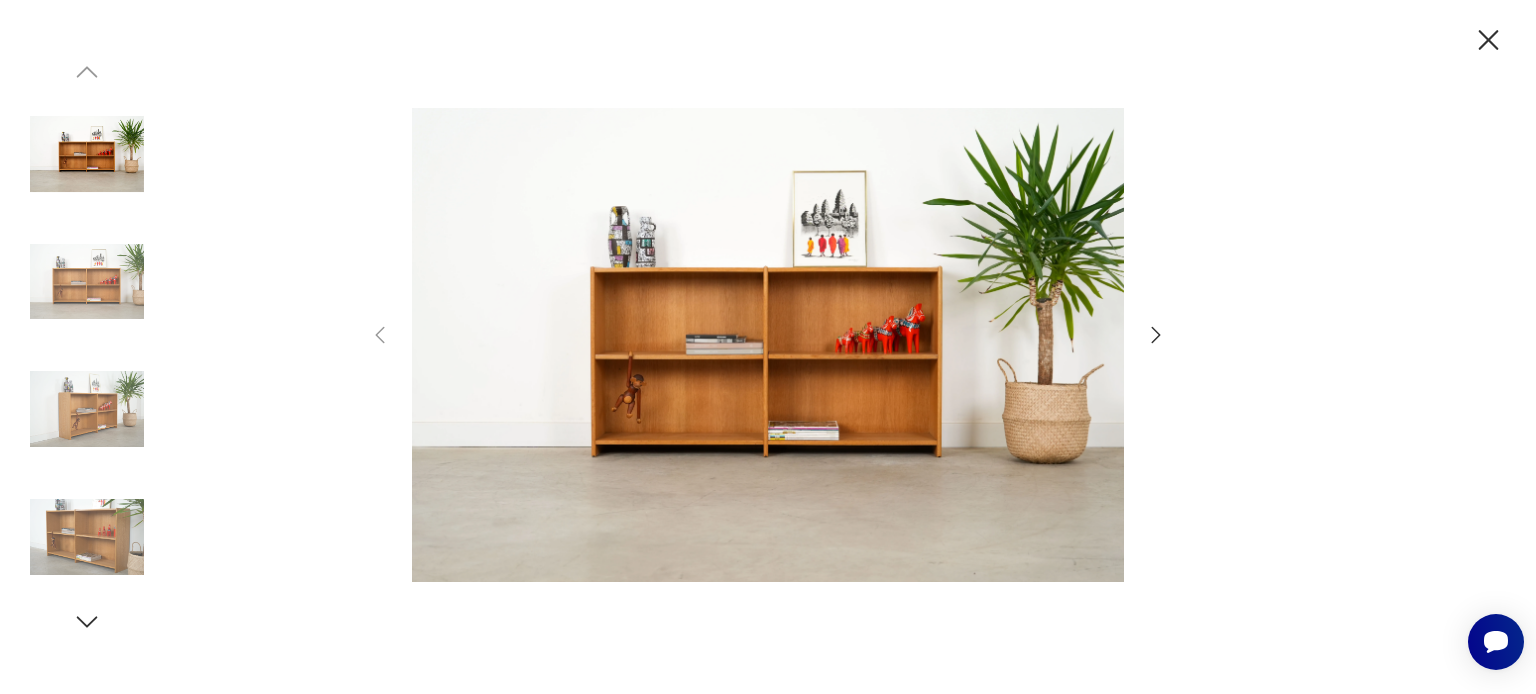 click at bounding box center (1156, 335) 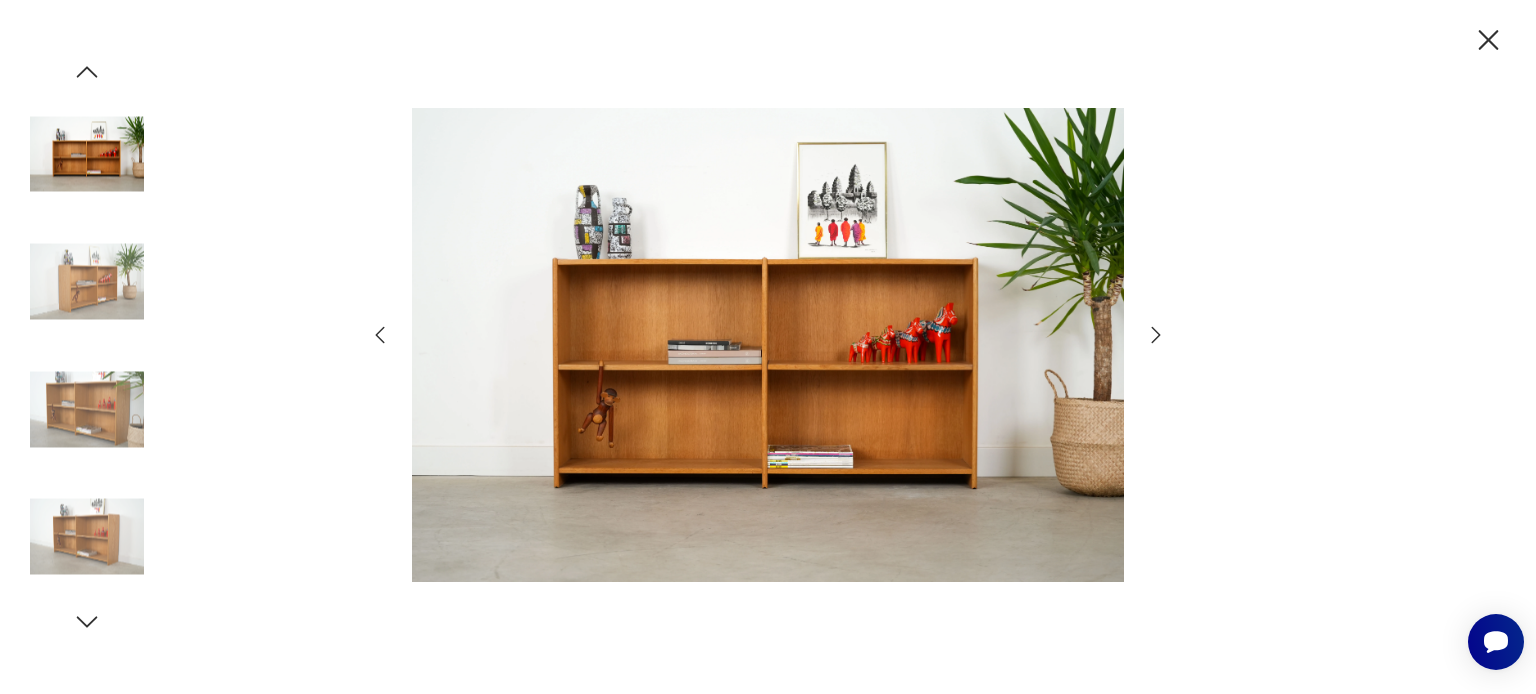 click at bounding box center [1156, 335] 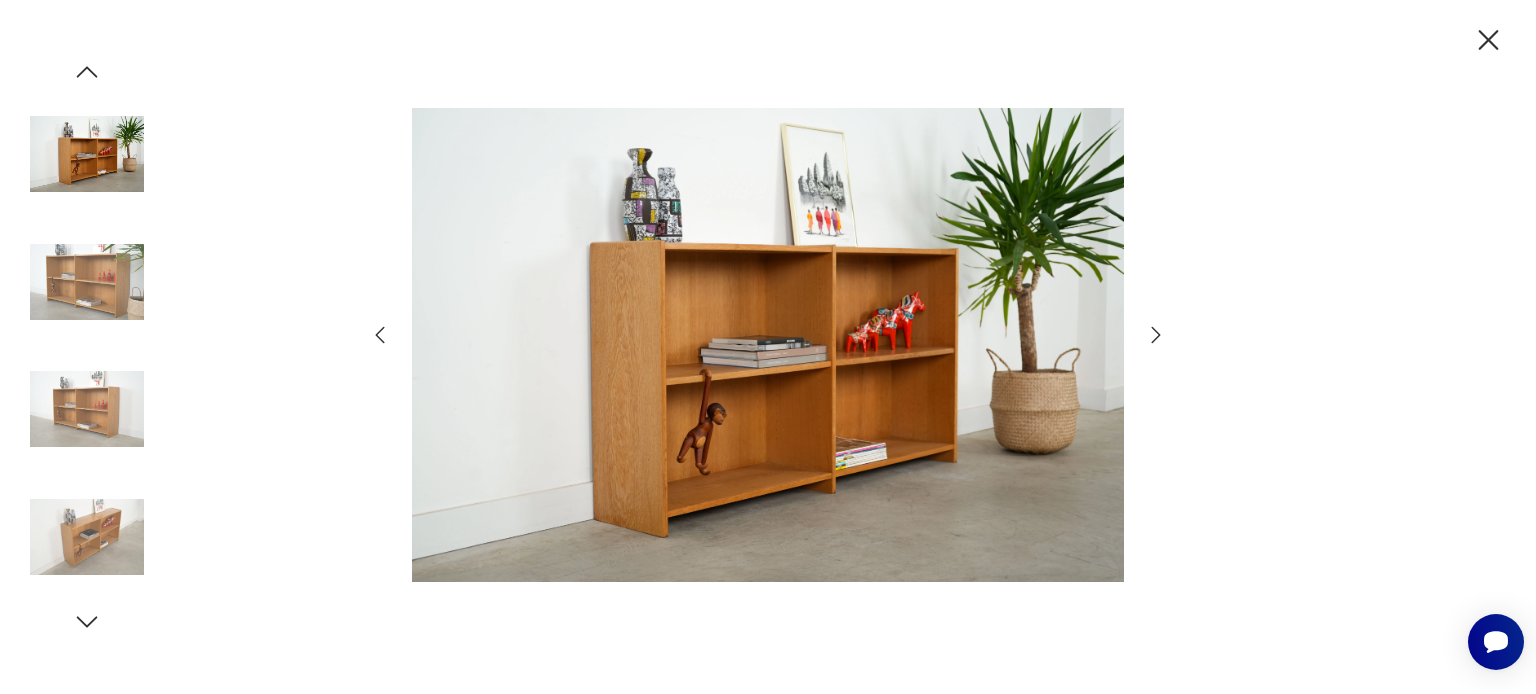 click at bounding box center [1156, 335] 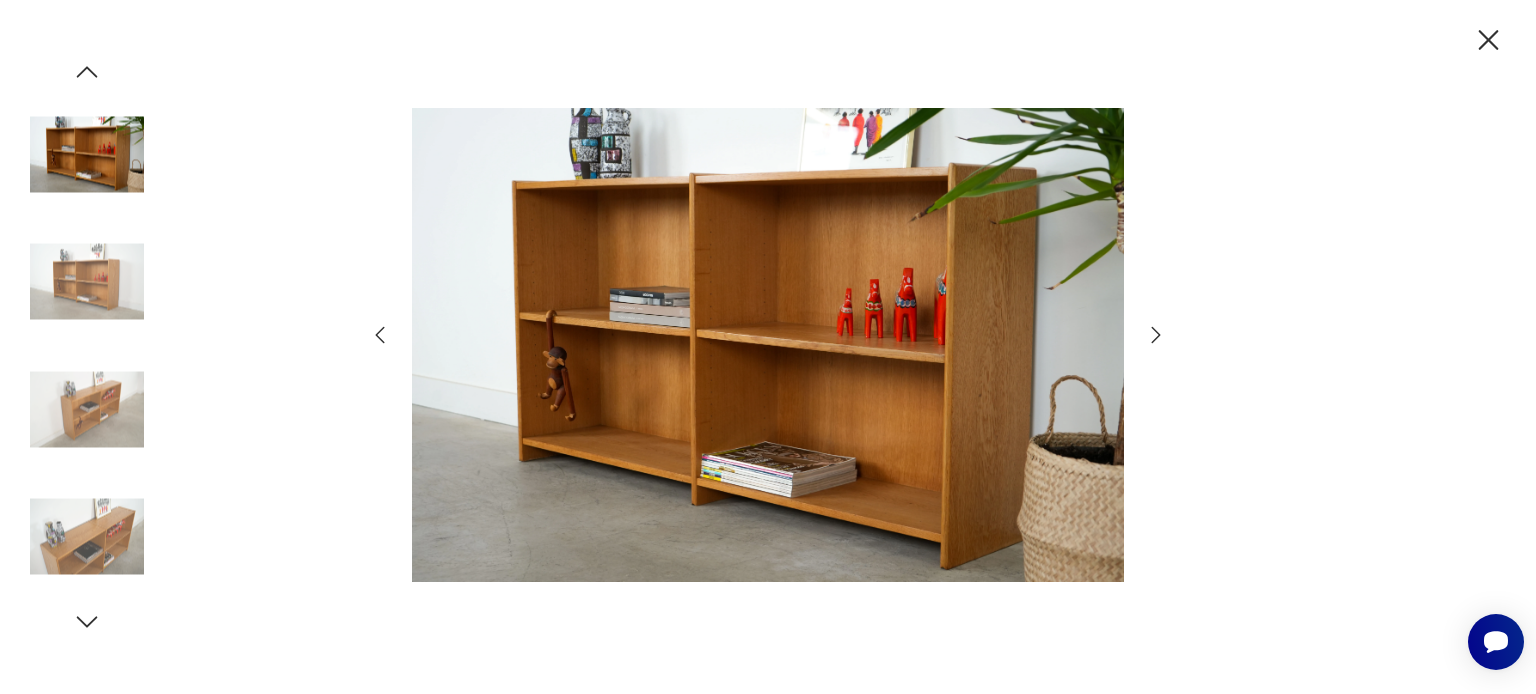 click at bounding box center [1156, 335] 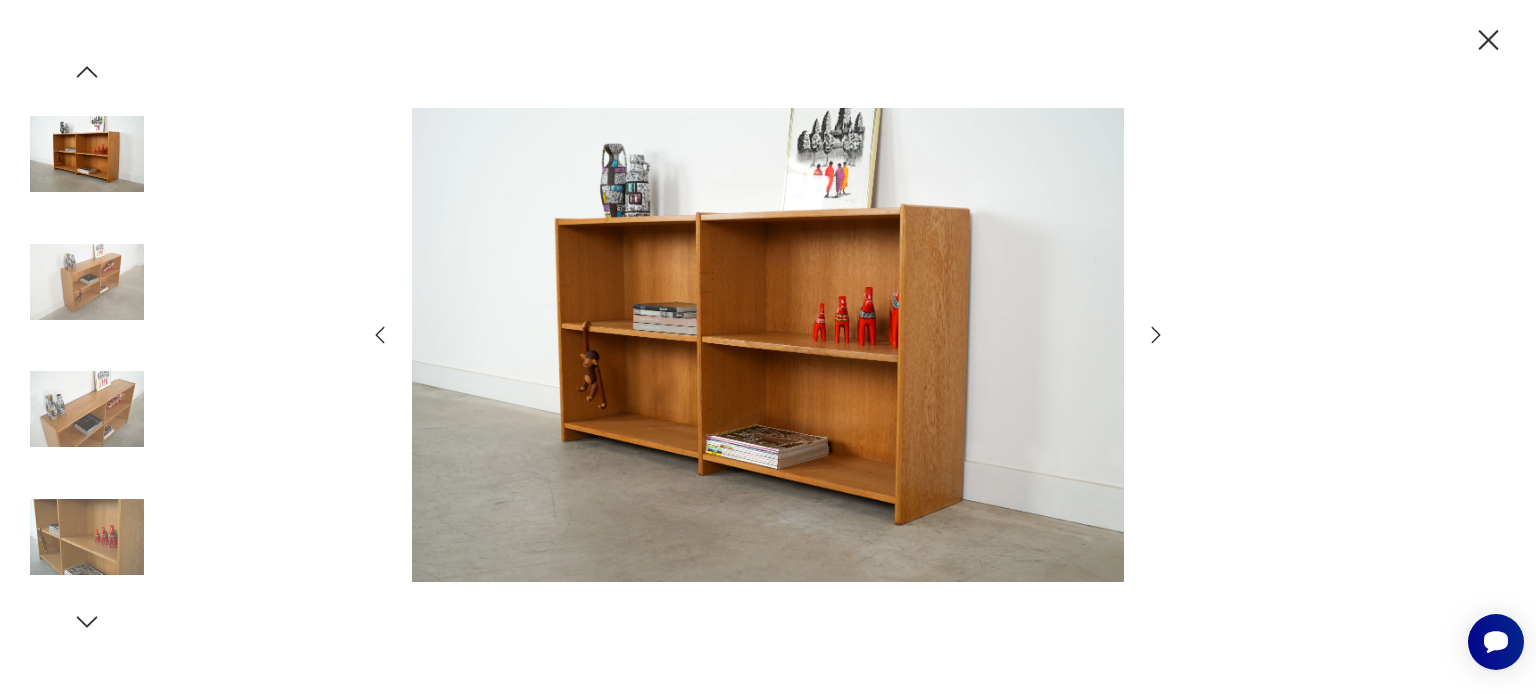 click at bounding box center (1156, 335) 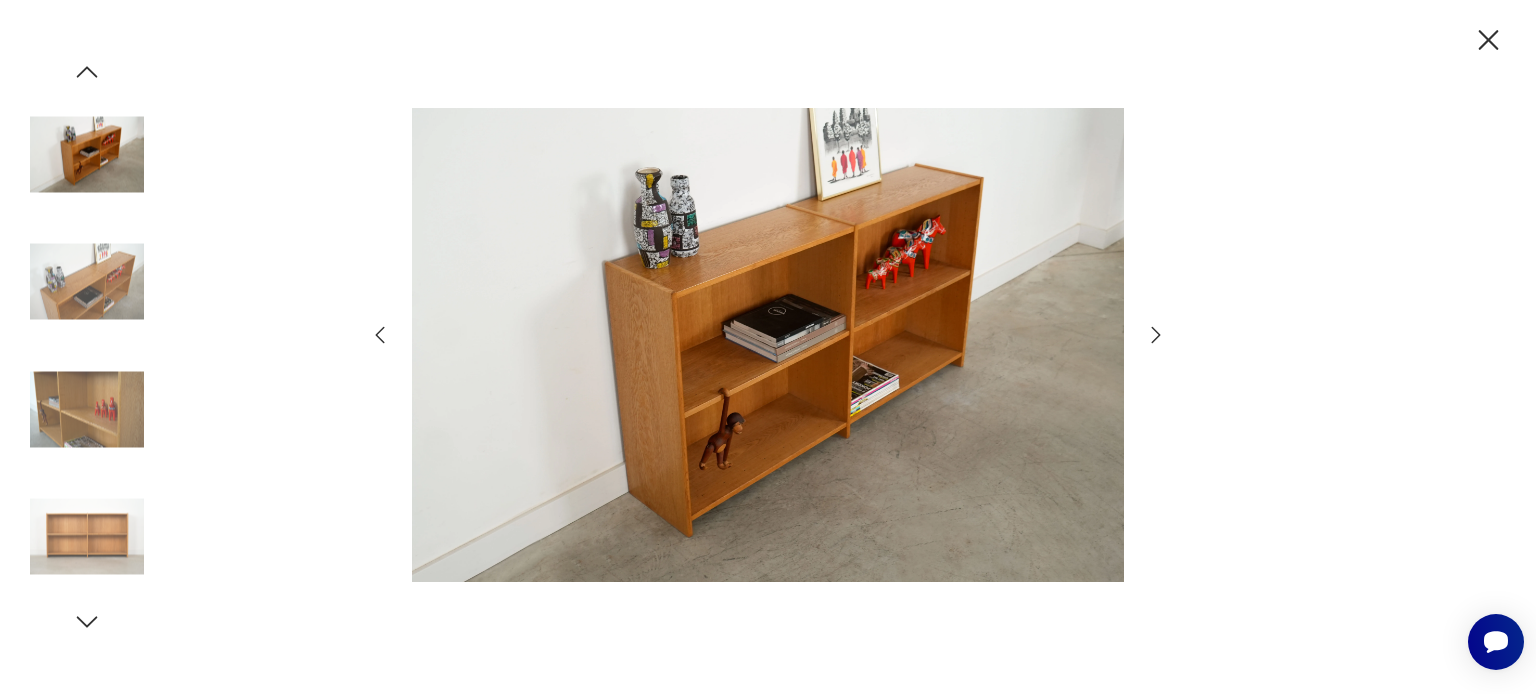 click at bounding box center [1156, 335] 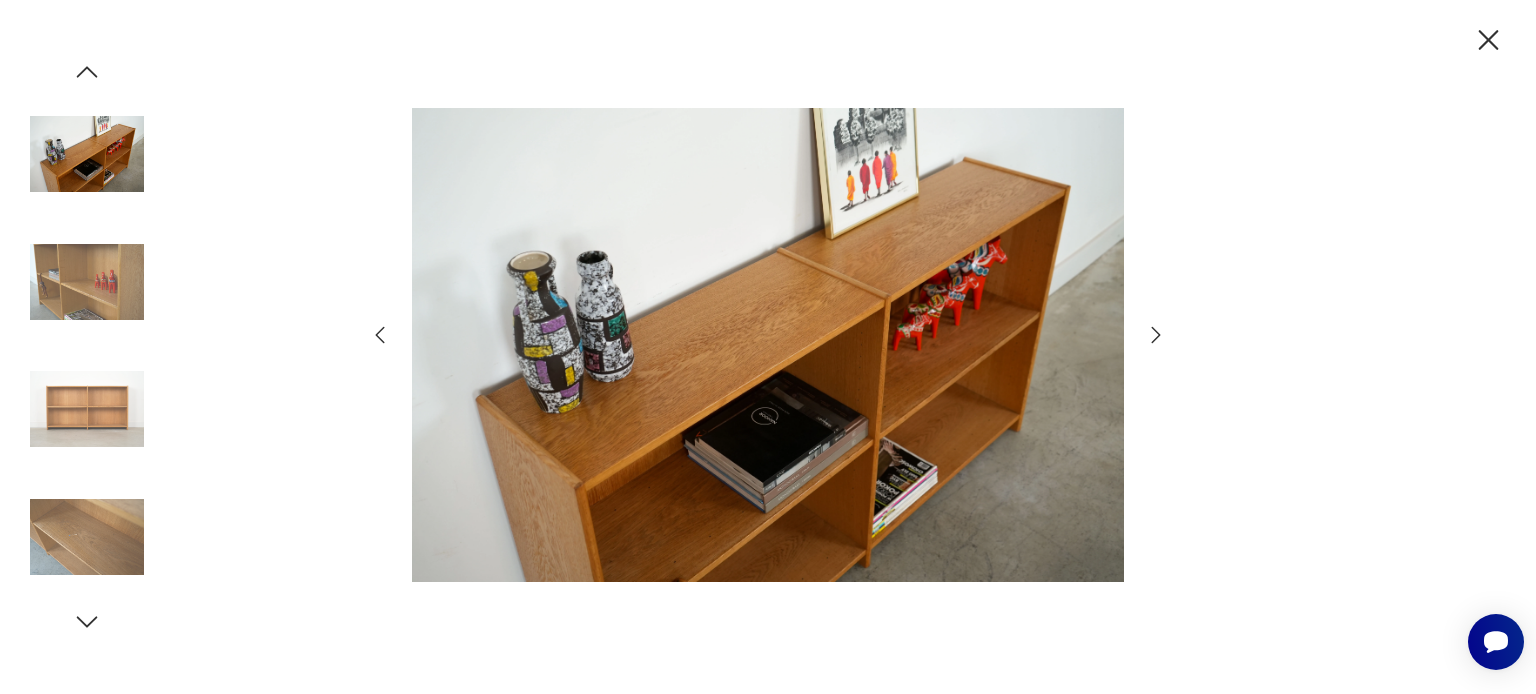 click at bounding box center (1156, 335) 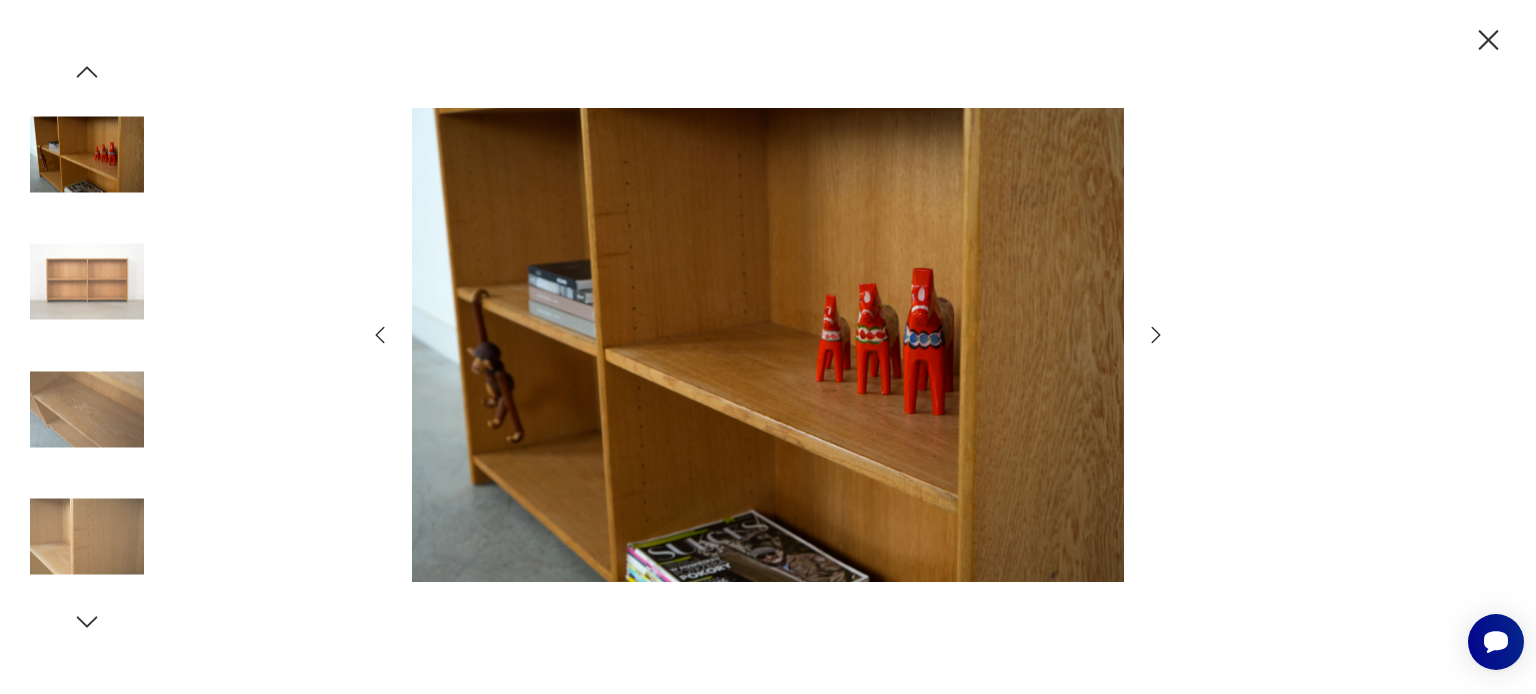 click at bounding box center (1156, 335) 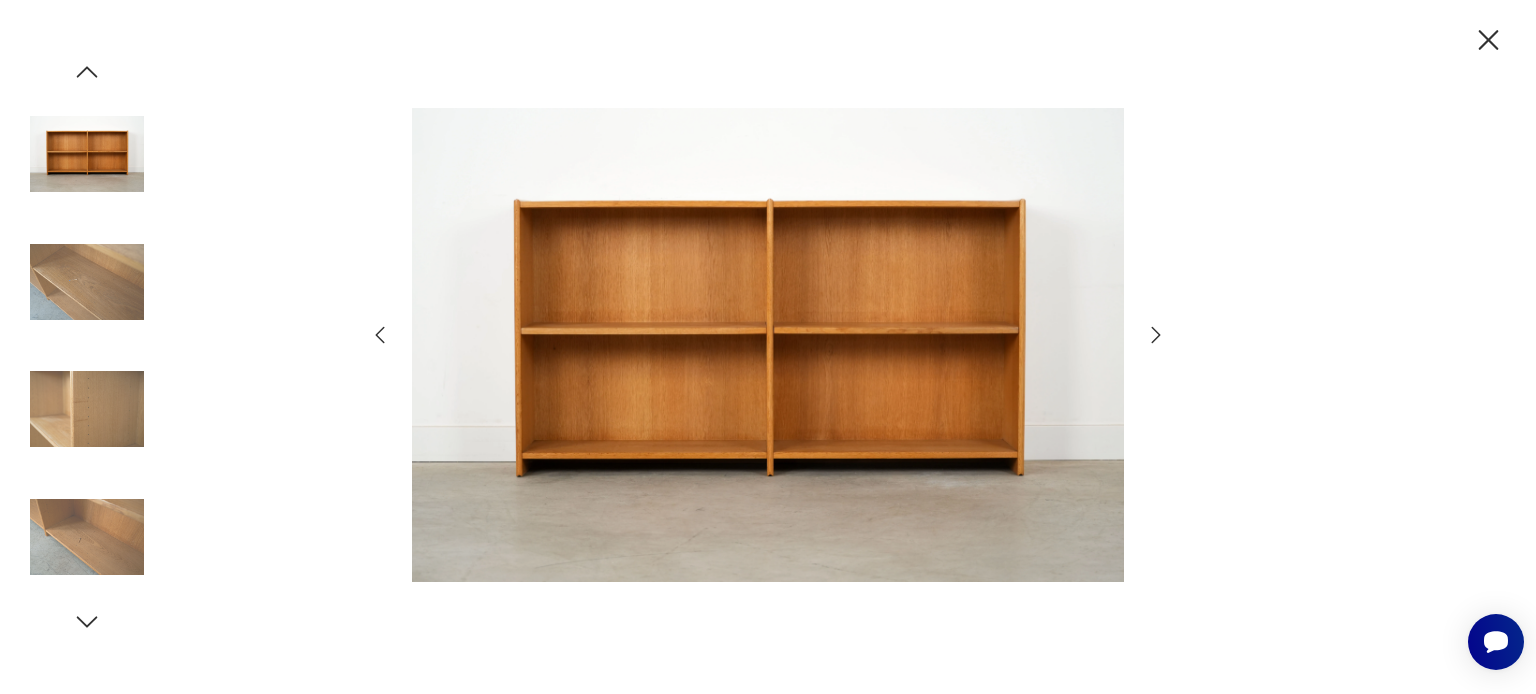 click at bounding box center (1156, 335) 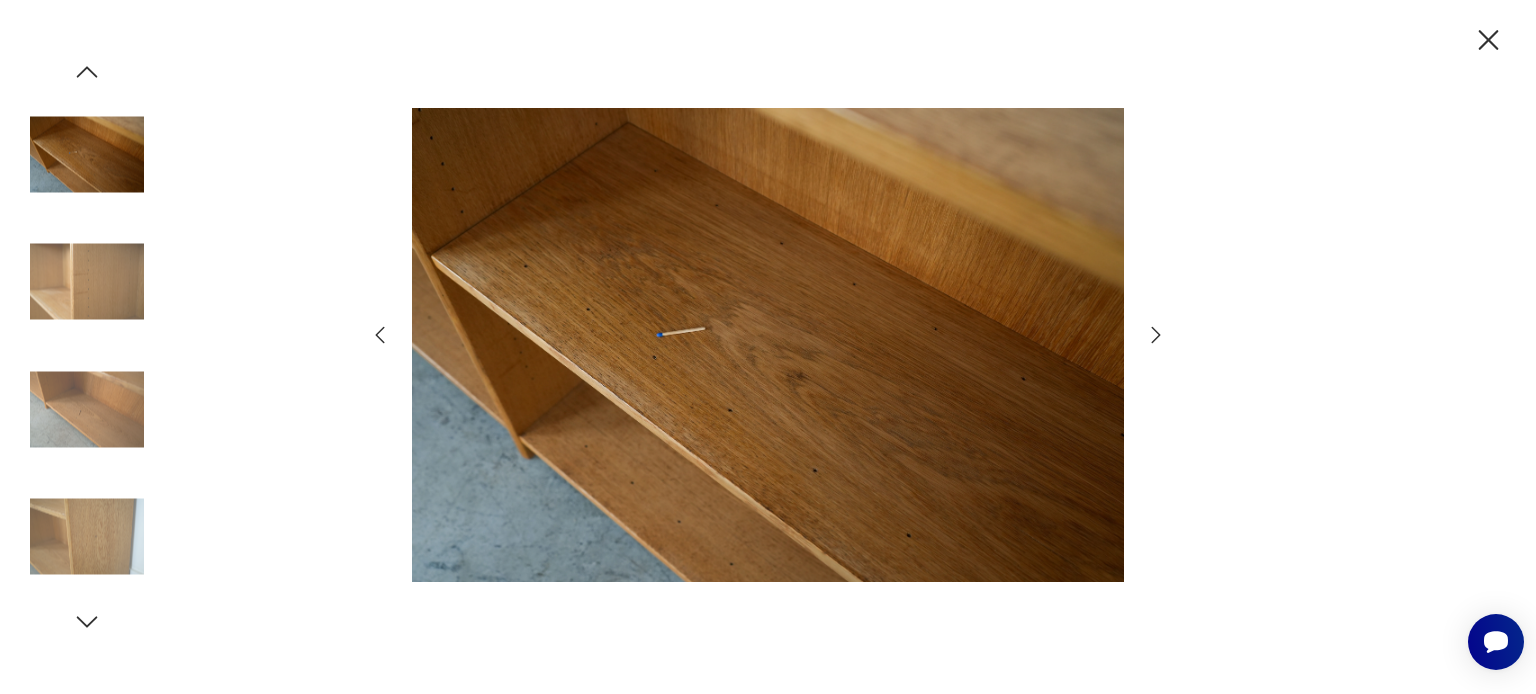 click at bounding box center (1156, 335) 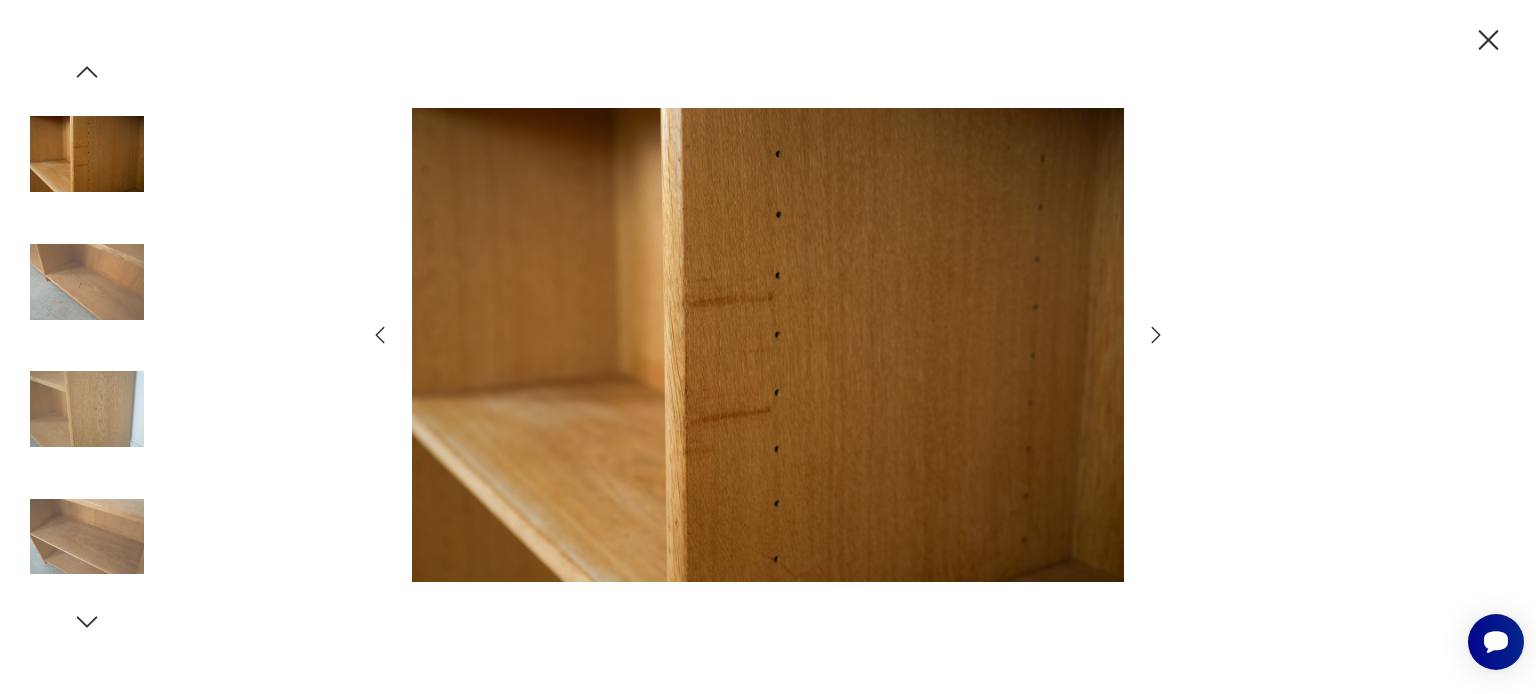 click at bounding box center [1156, 335] 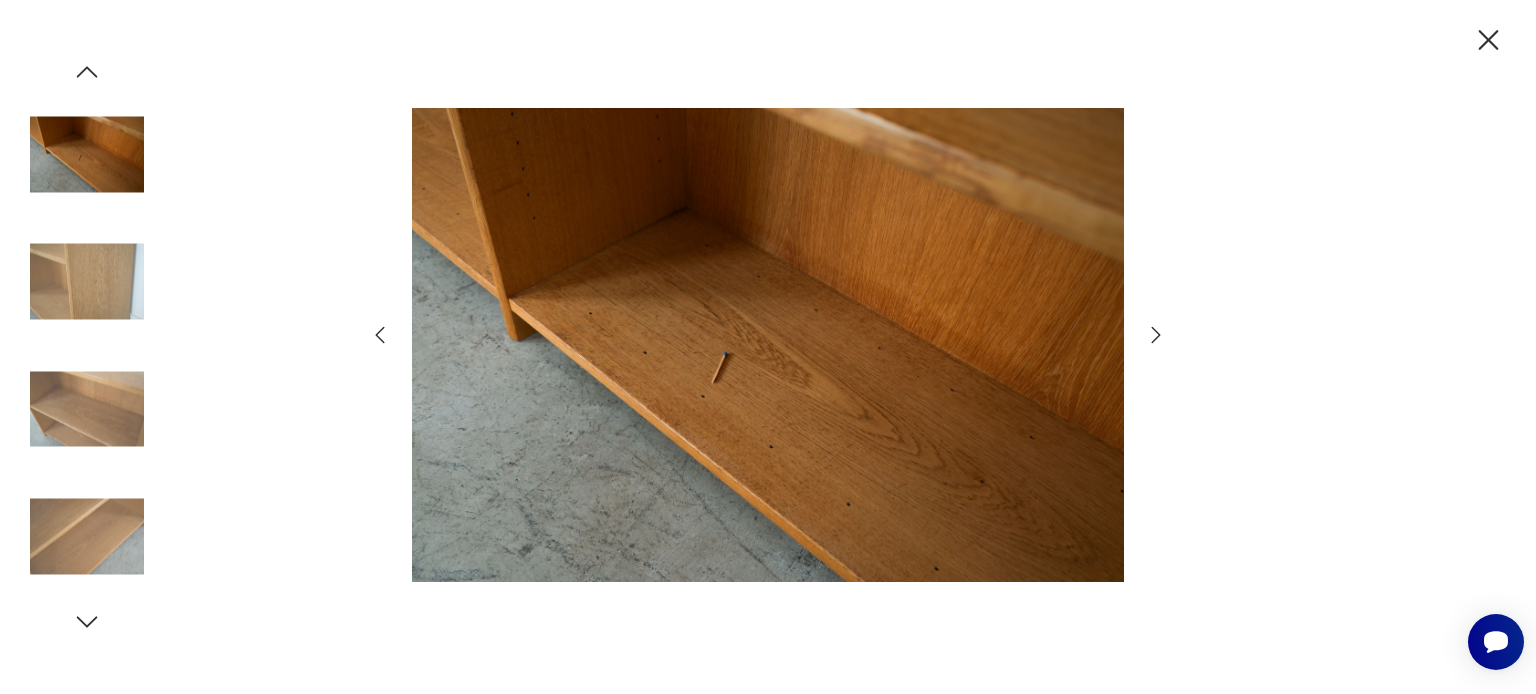 click at bounding box center [1156, 335] 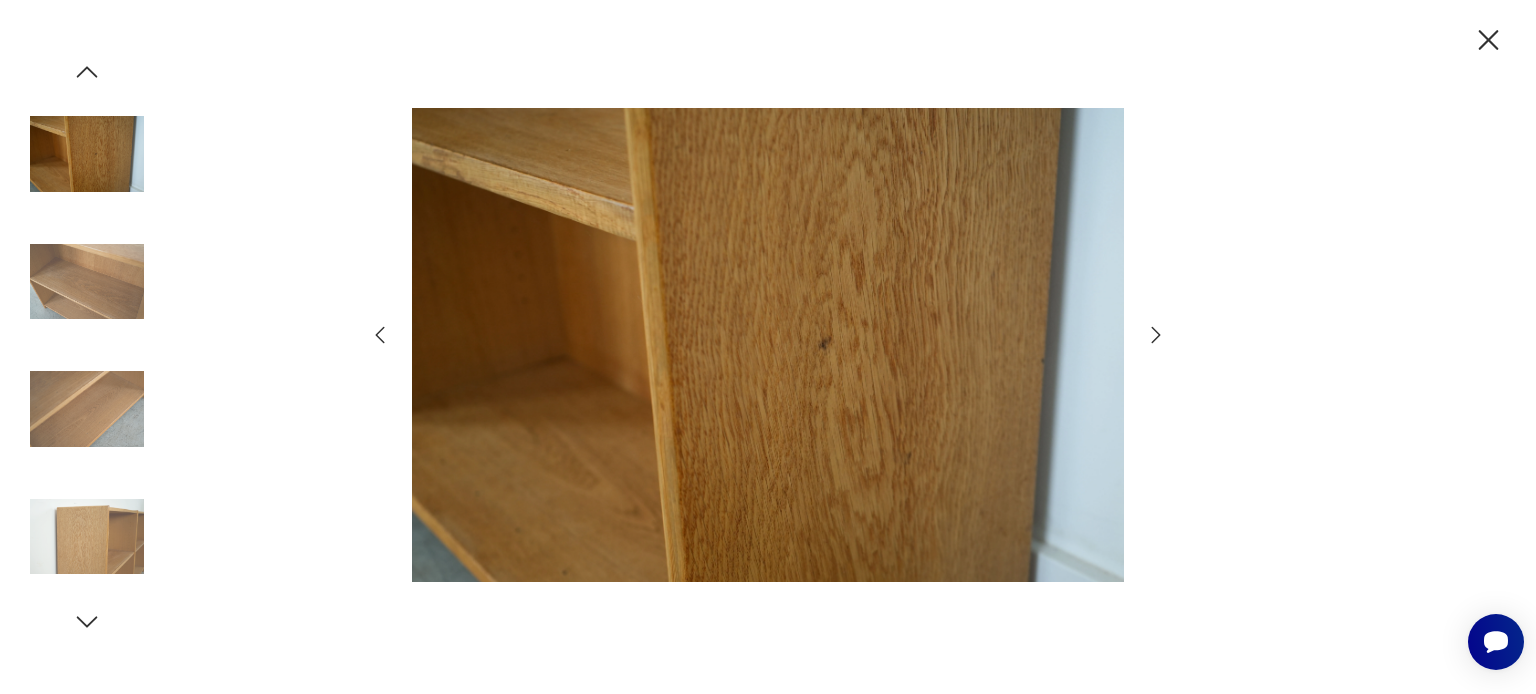 click at bounding box center (1156, 335) 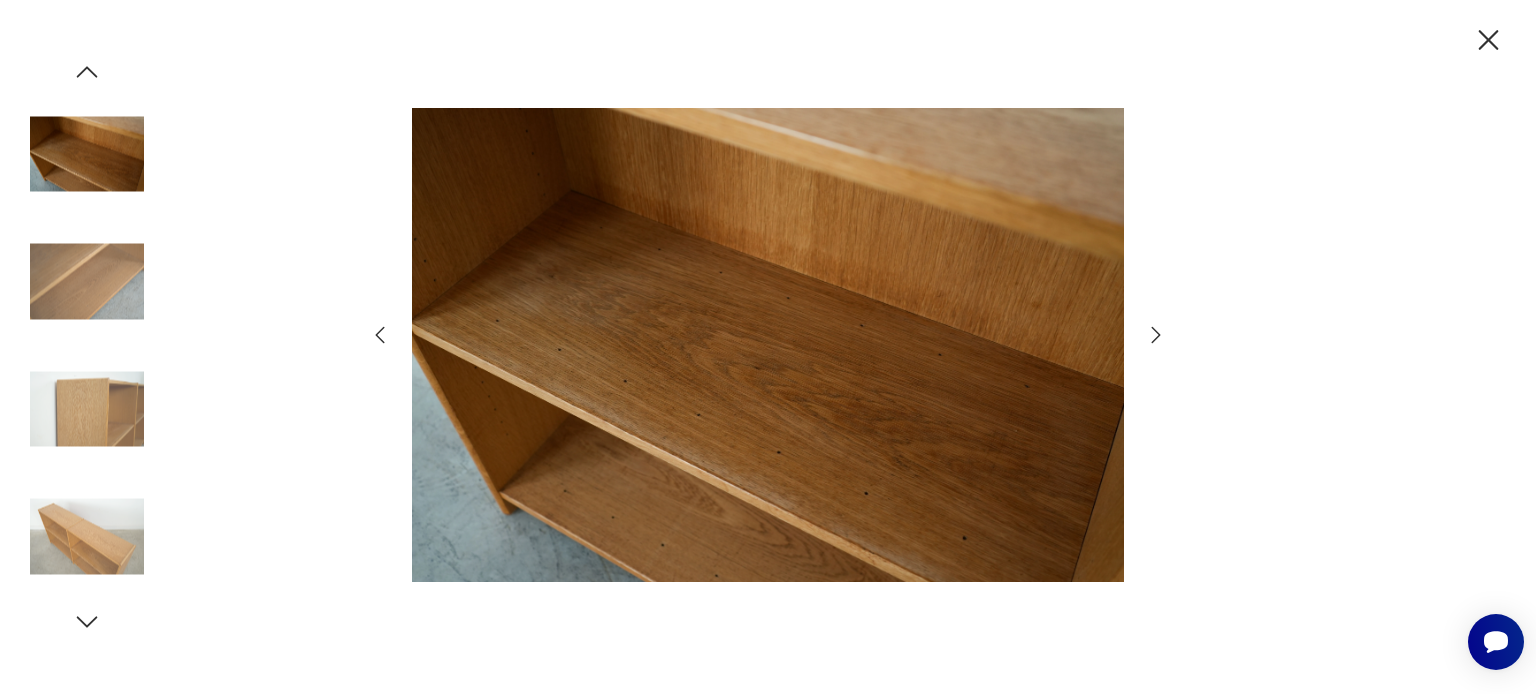 click at bounding box center [1156, 335] 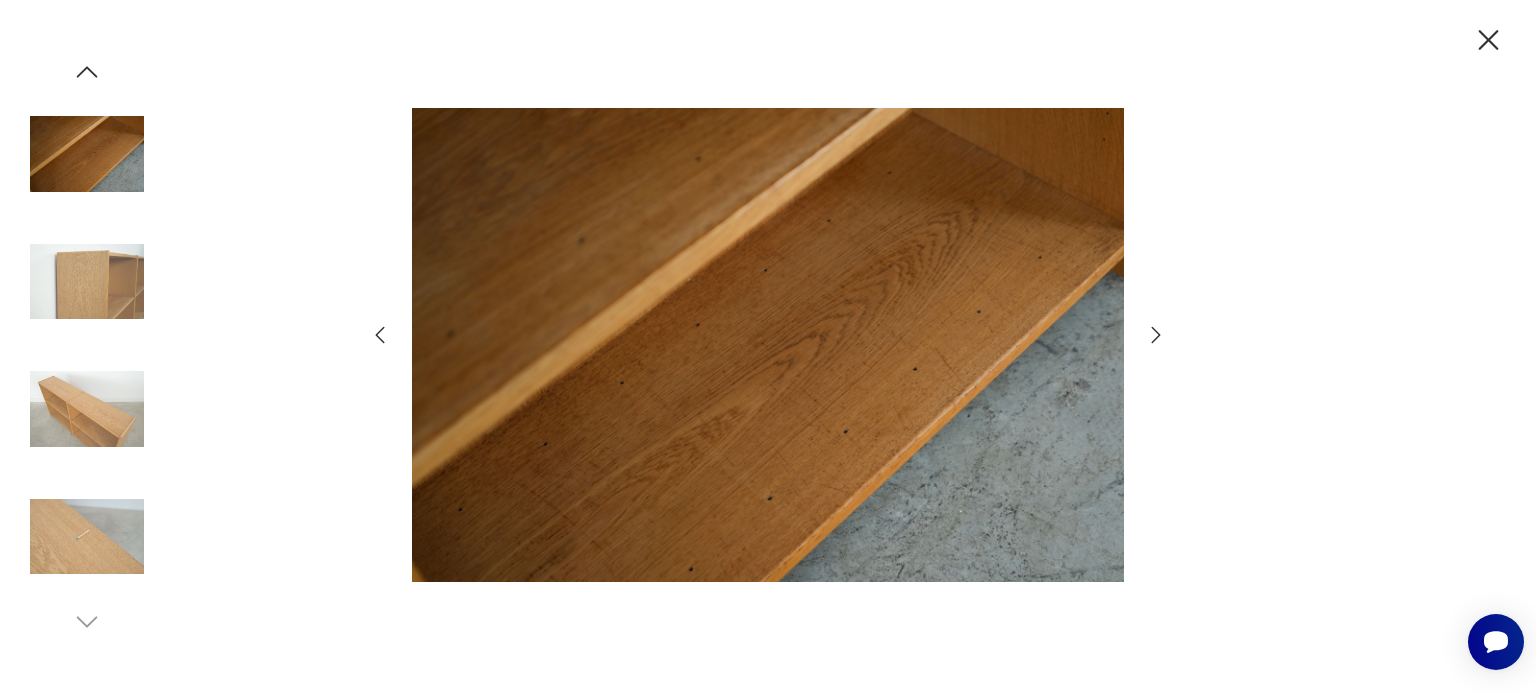 click at bounding box center (1156, 335) 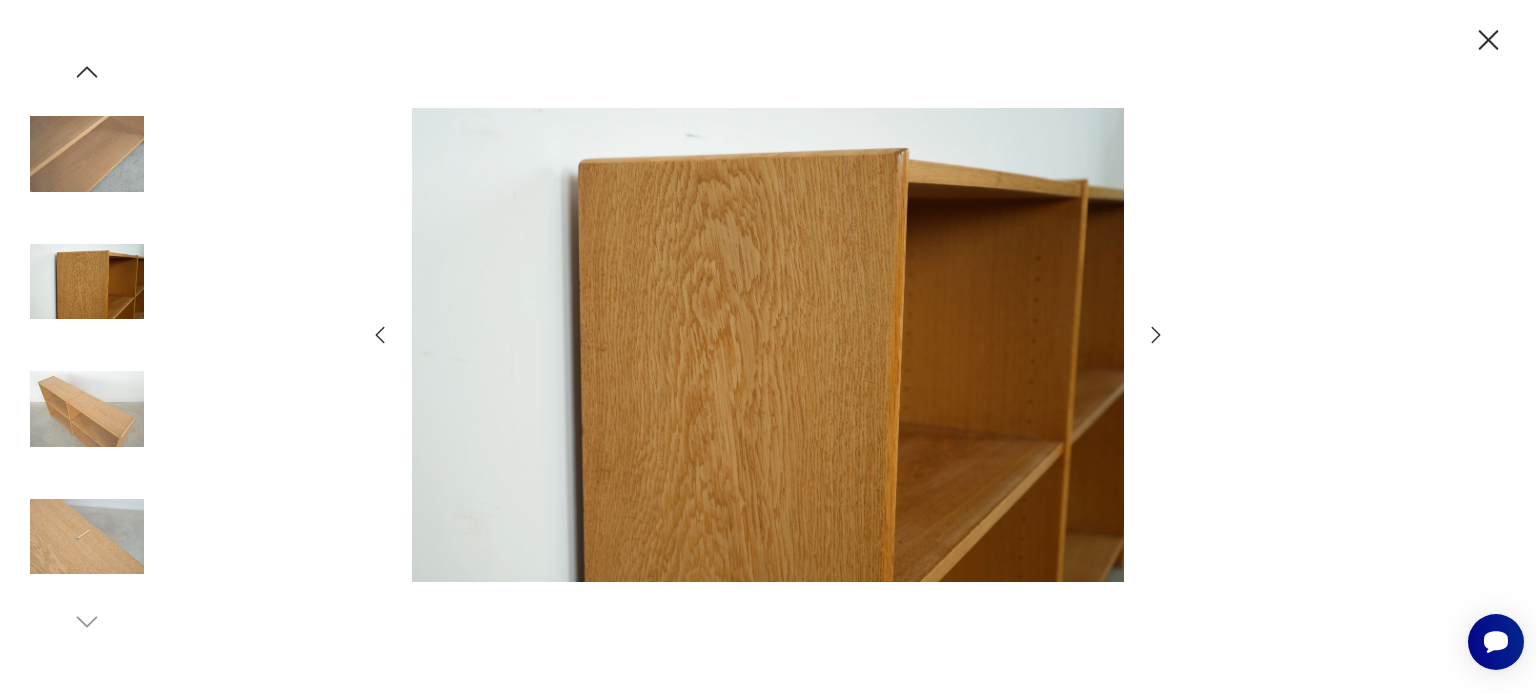 click at bounding box center (1156, 335) 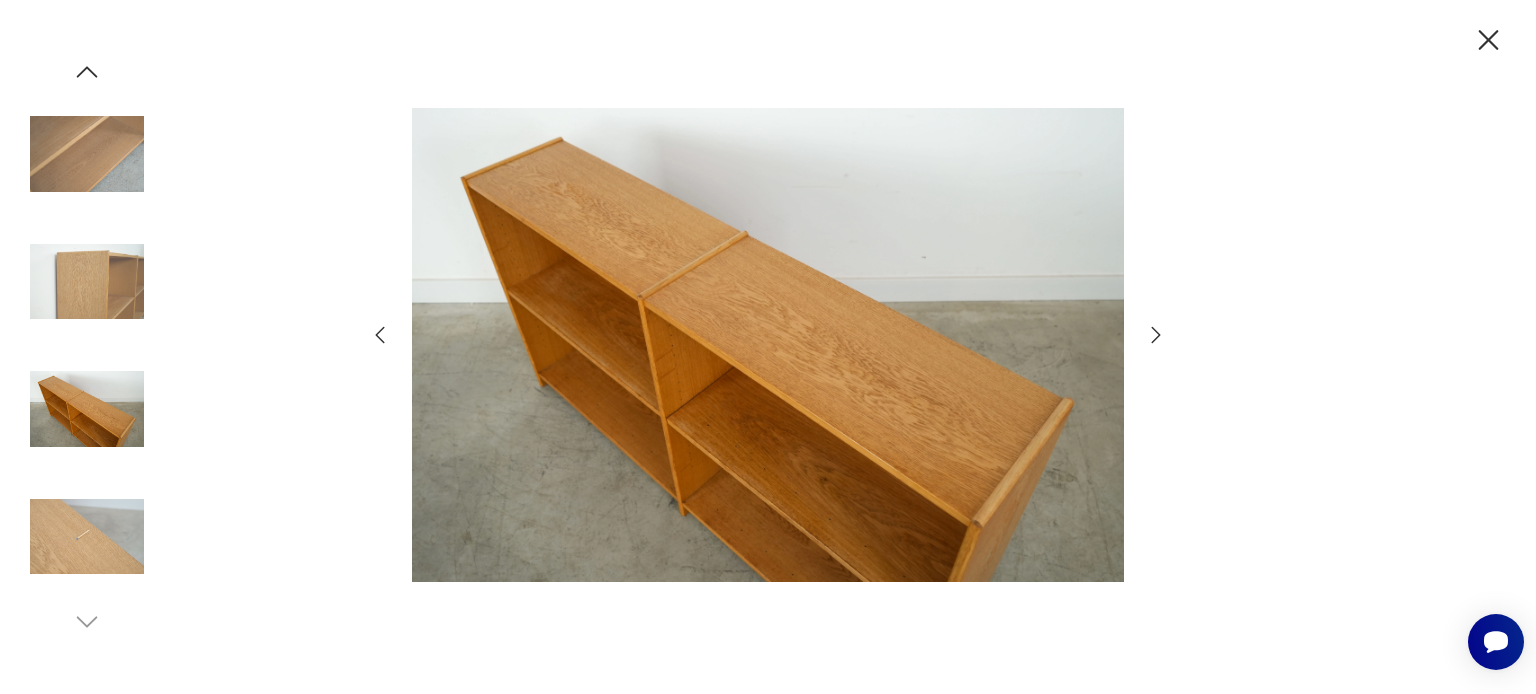 click at bounding box center (1156, 335) 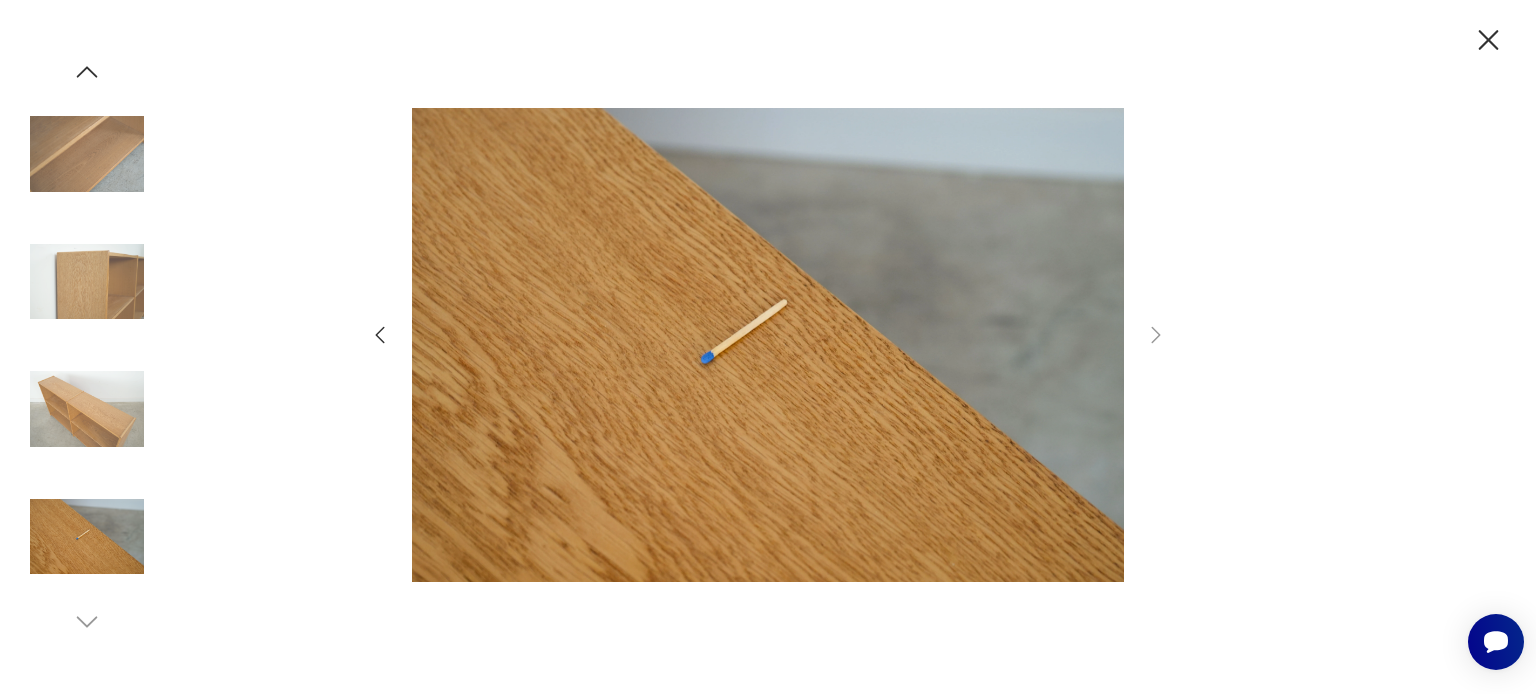 click at bounding box center (1489, 40) 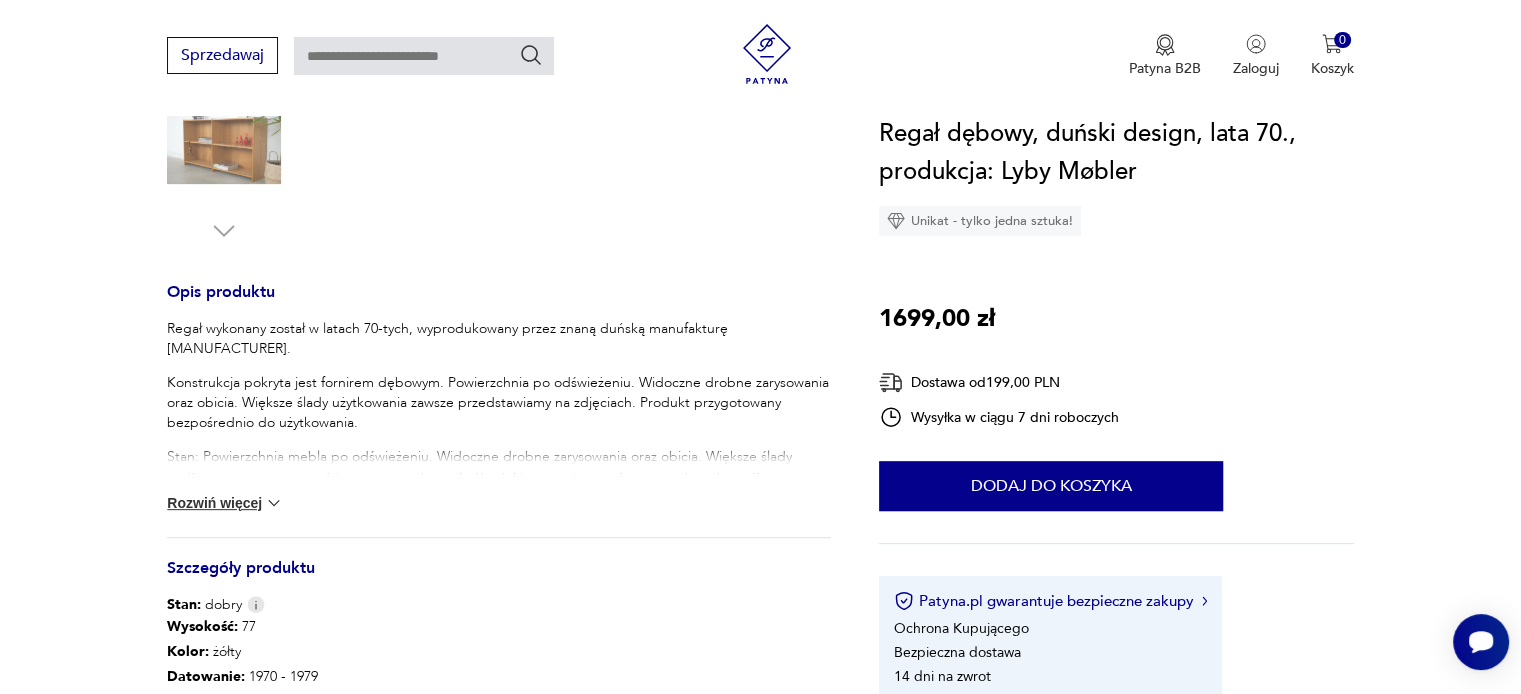 scroll, scrollTop: 700, scrollLeft: 0, axis: vertical 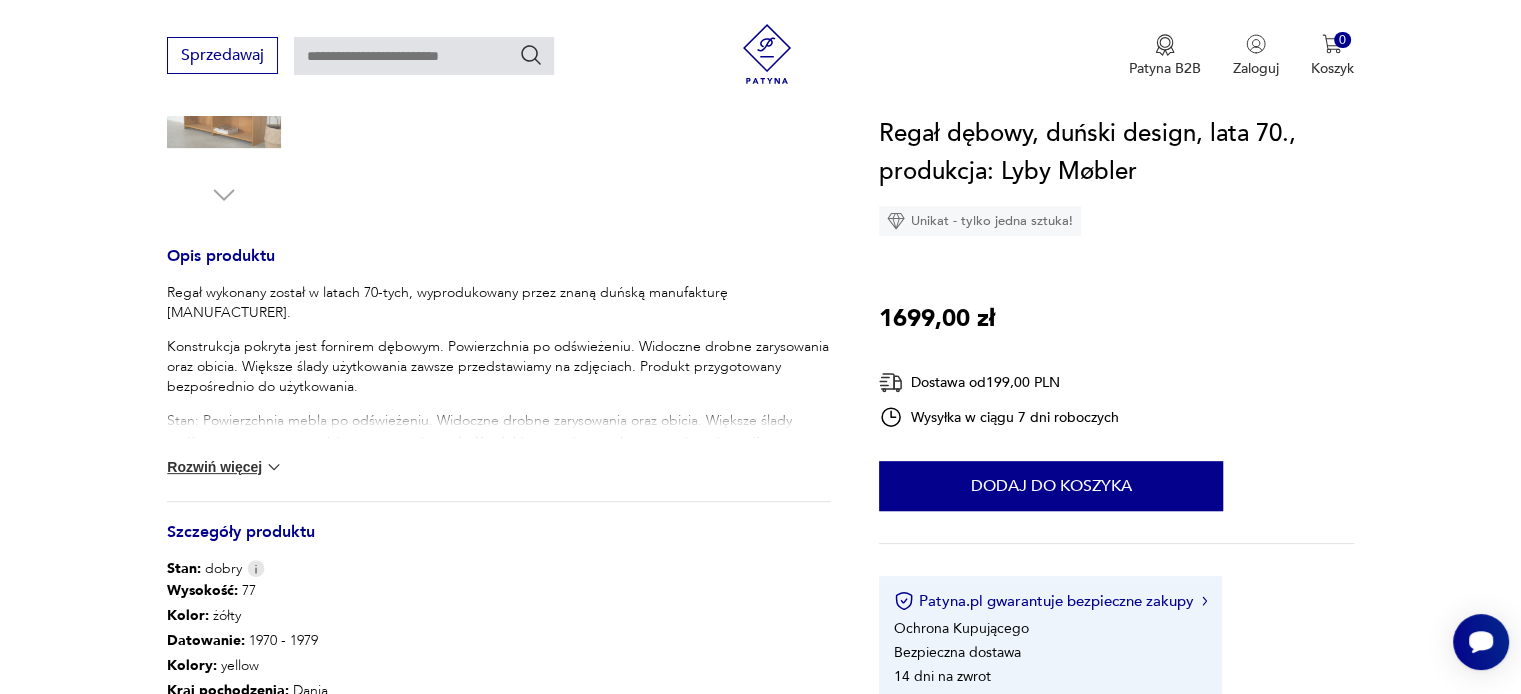click on "Rozwiń więcej" at bounding box center [225, 467] 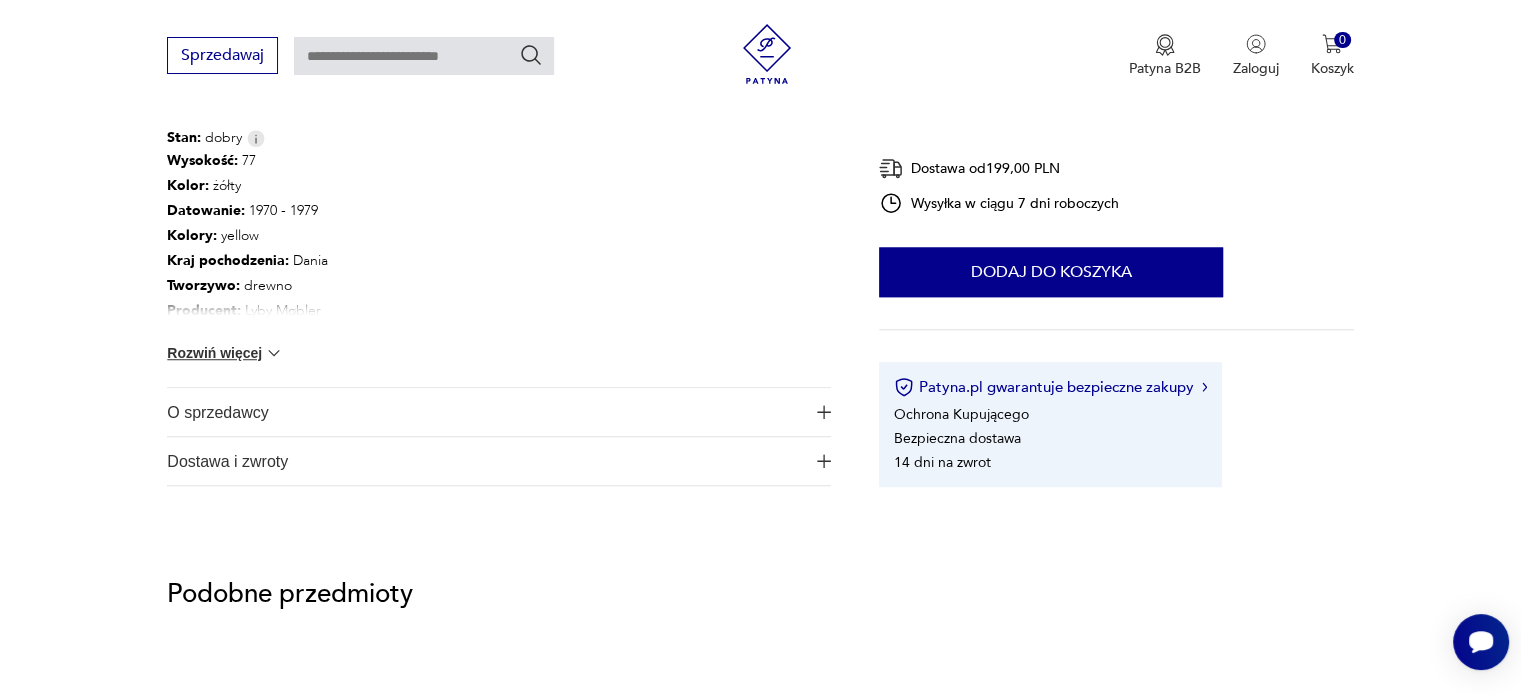 scroll, scrollTop: 1400, scrollLeft: 0, axis: vertical 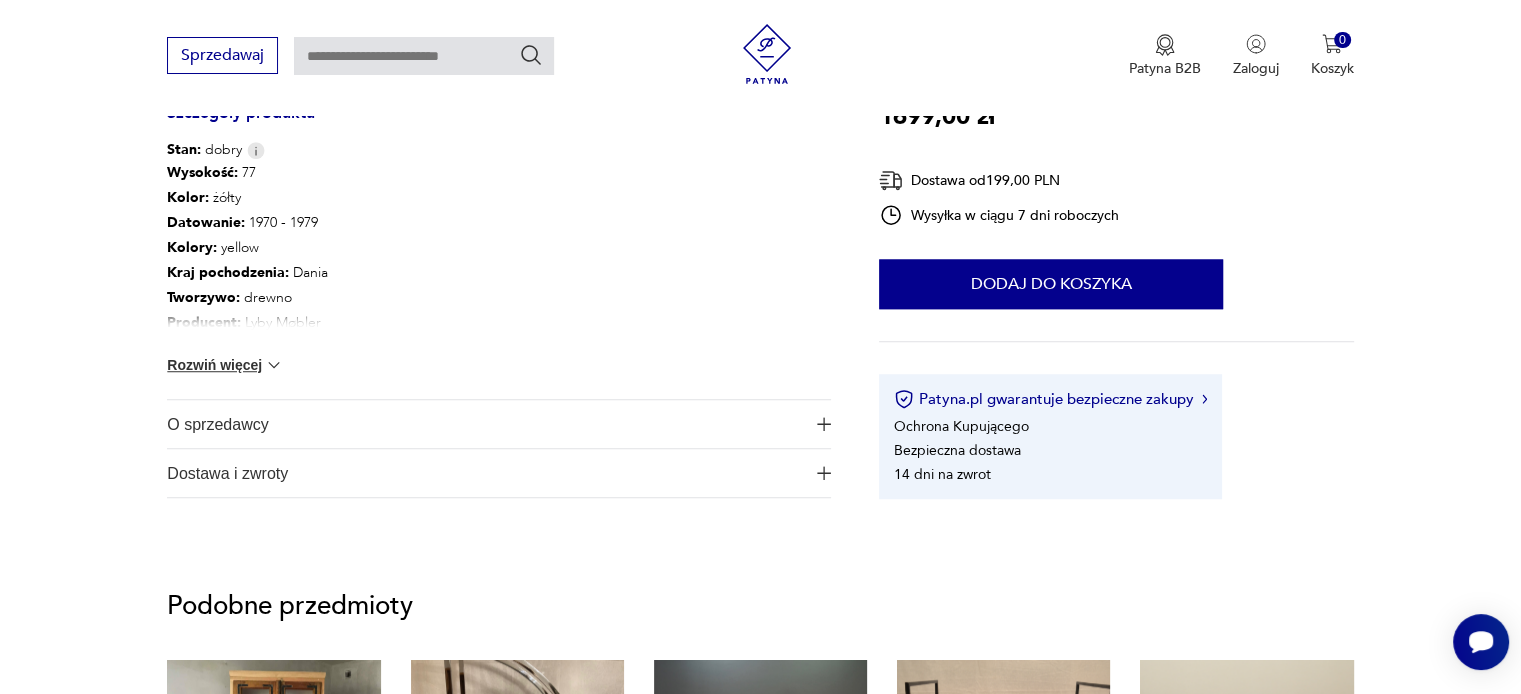 click on "Rozwiń więcej" at bounding box center (193, 48) 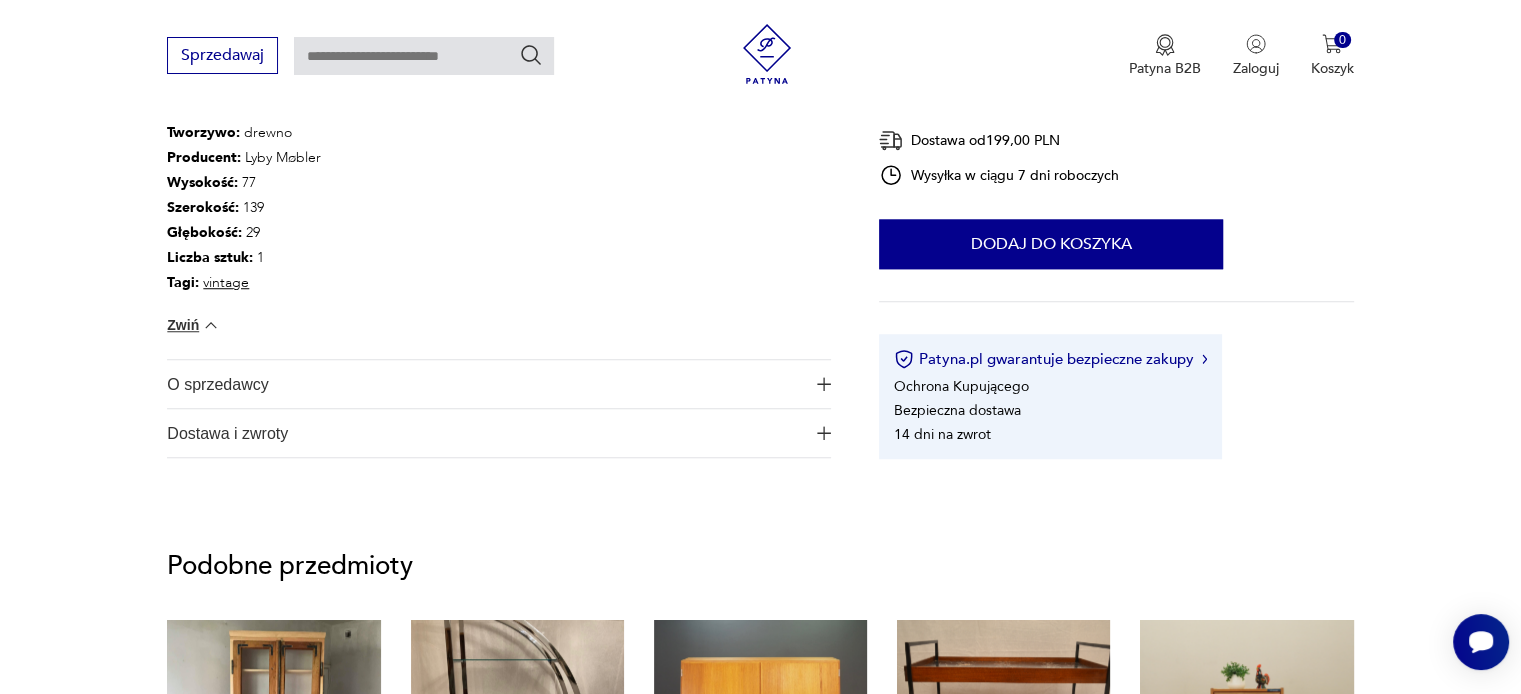scroll, scrollTop: 1600, scrollLeft: 0, axis: vertical 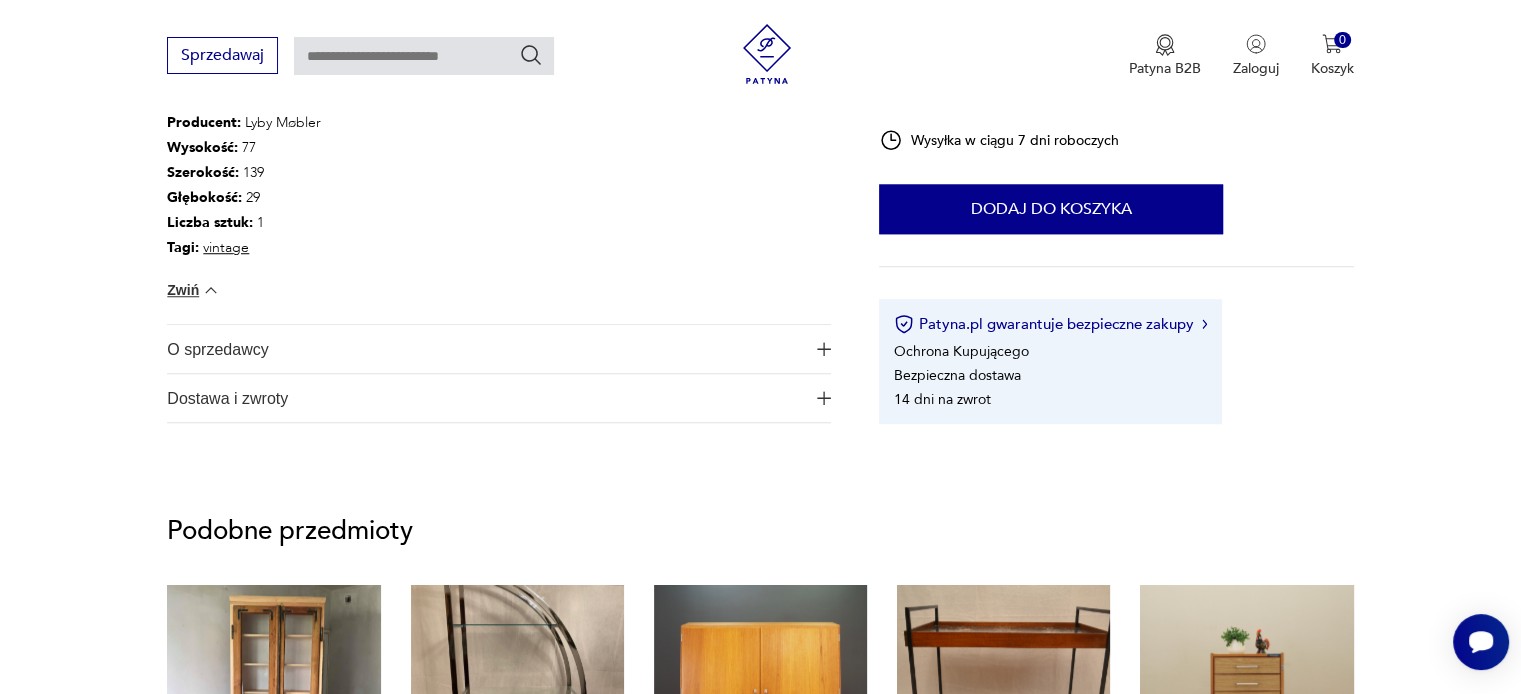 click on "O sprzedawcy" at bounding box center (485, 349) 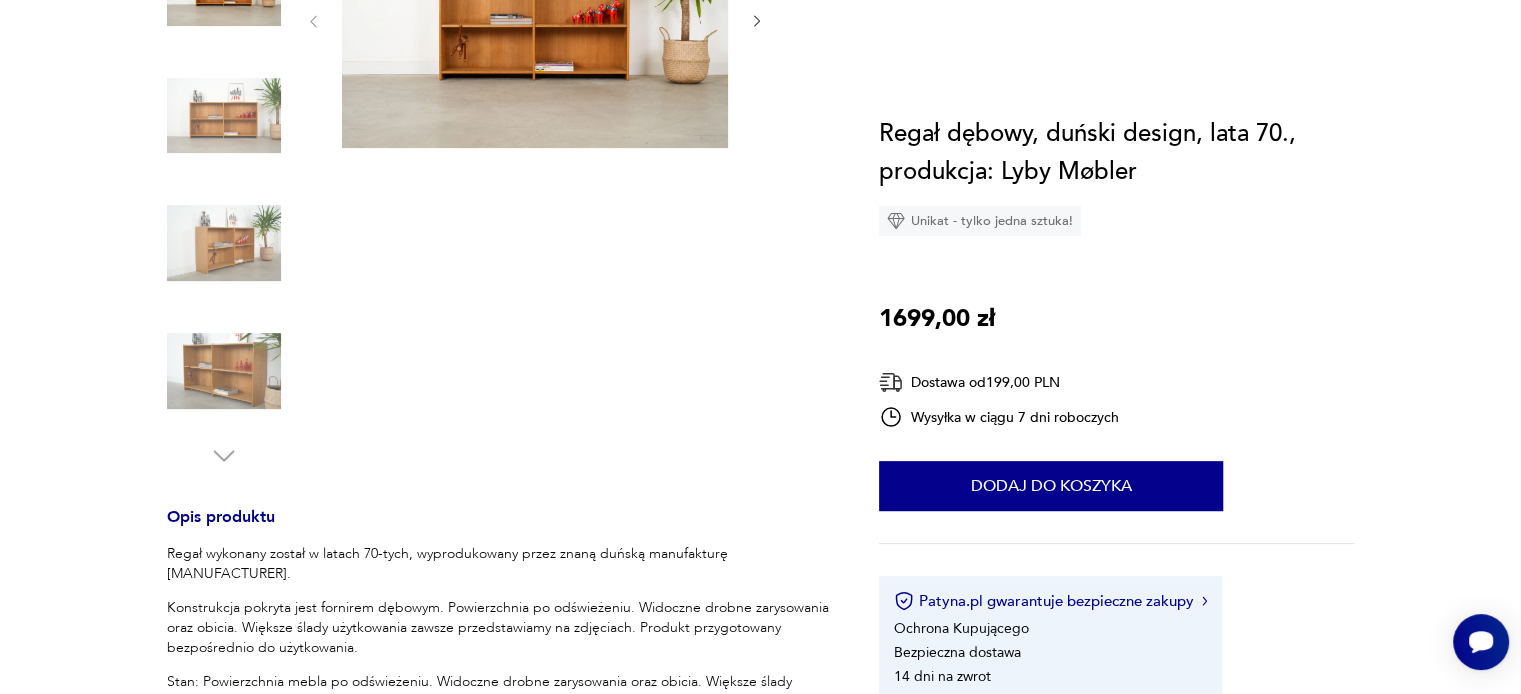 scroll, scrollTop: 0, scrollLeft: 0, axis: both 